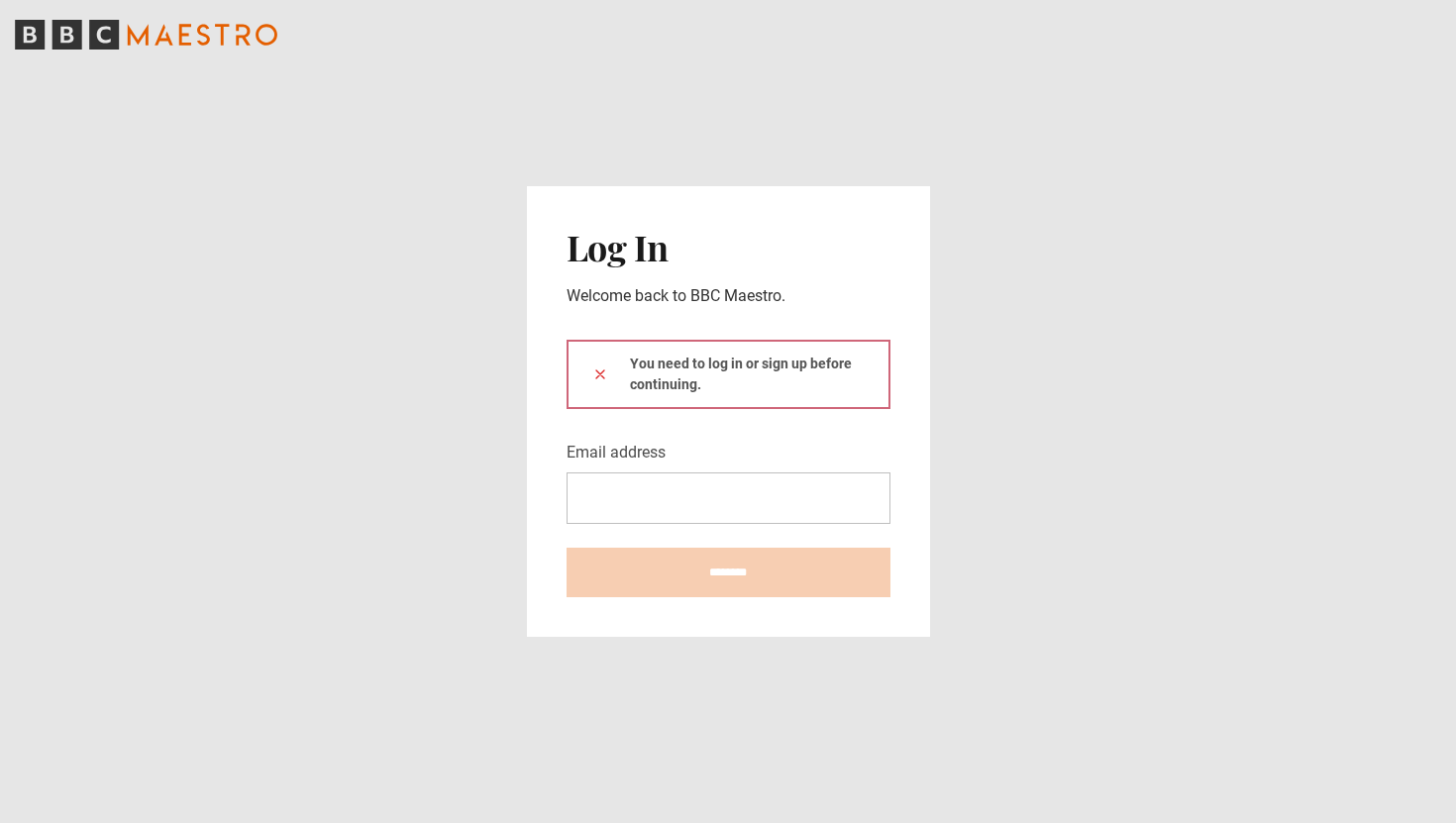 scroll, scrollTop: 0, scrollLeft: 0, axis: both 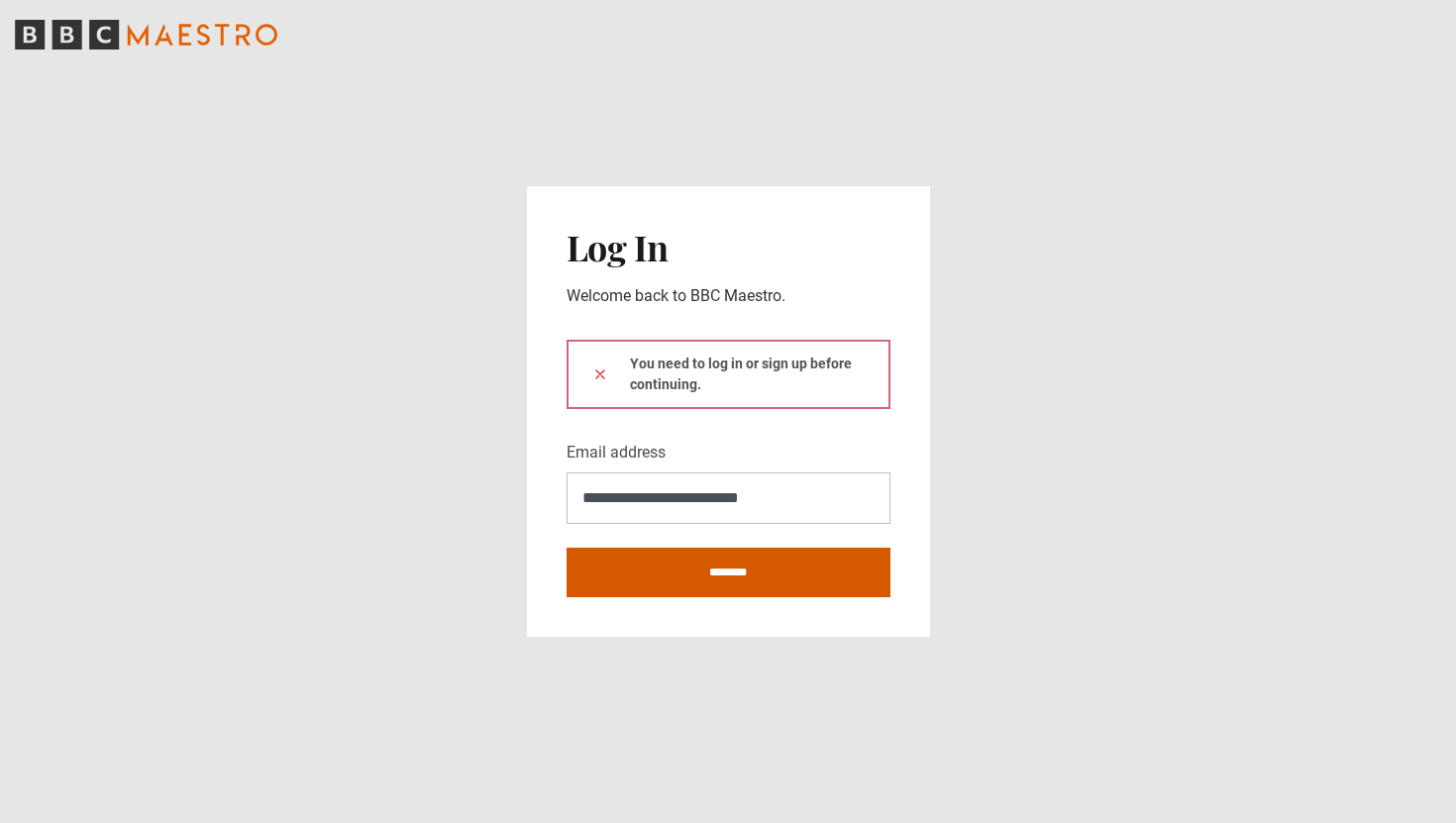 click on "********" at bounding box center (728, 572) 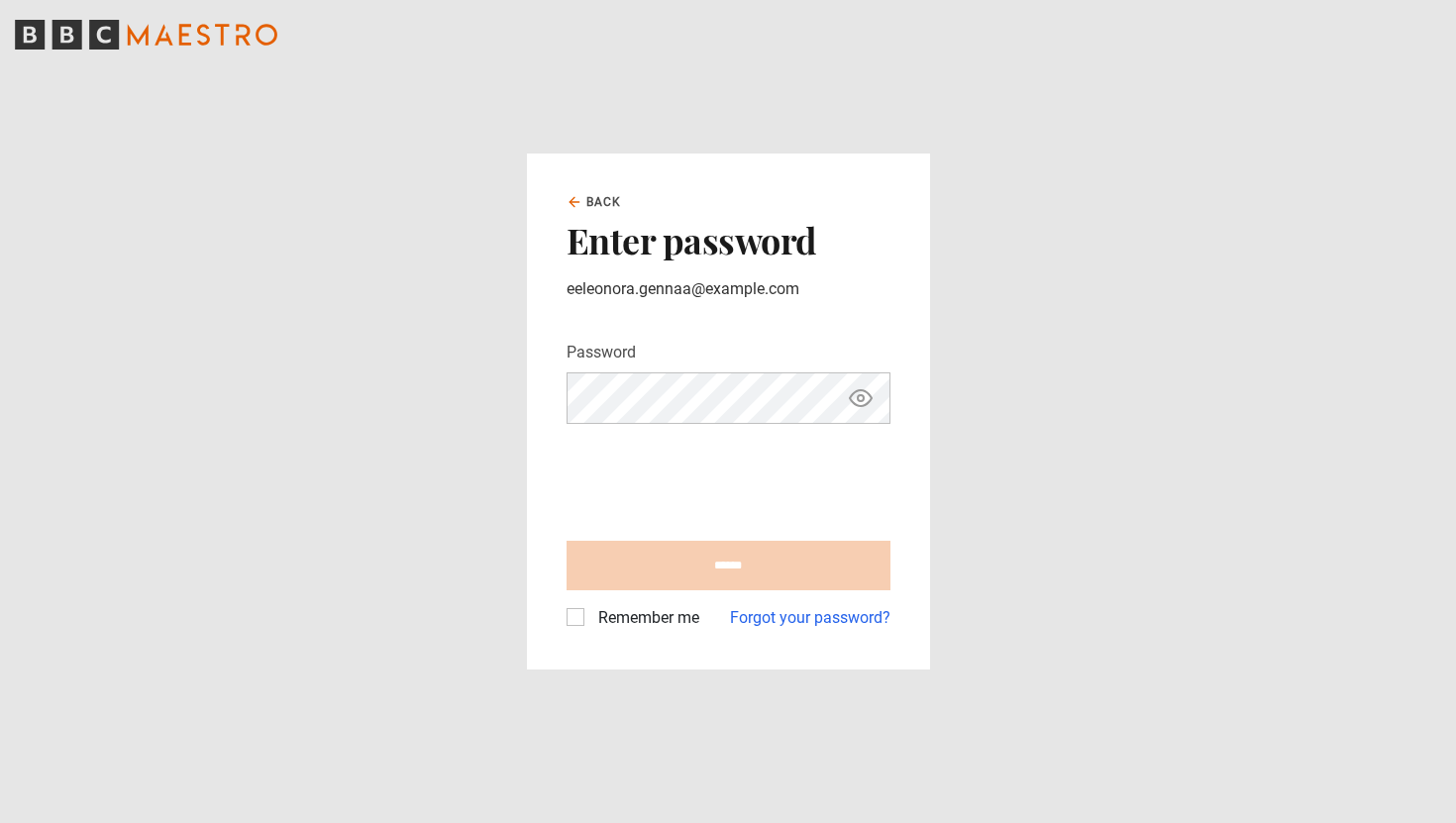 scroll, scrollTop: 0, scrollLeft: 0, axis: both 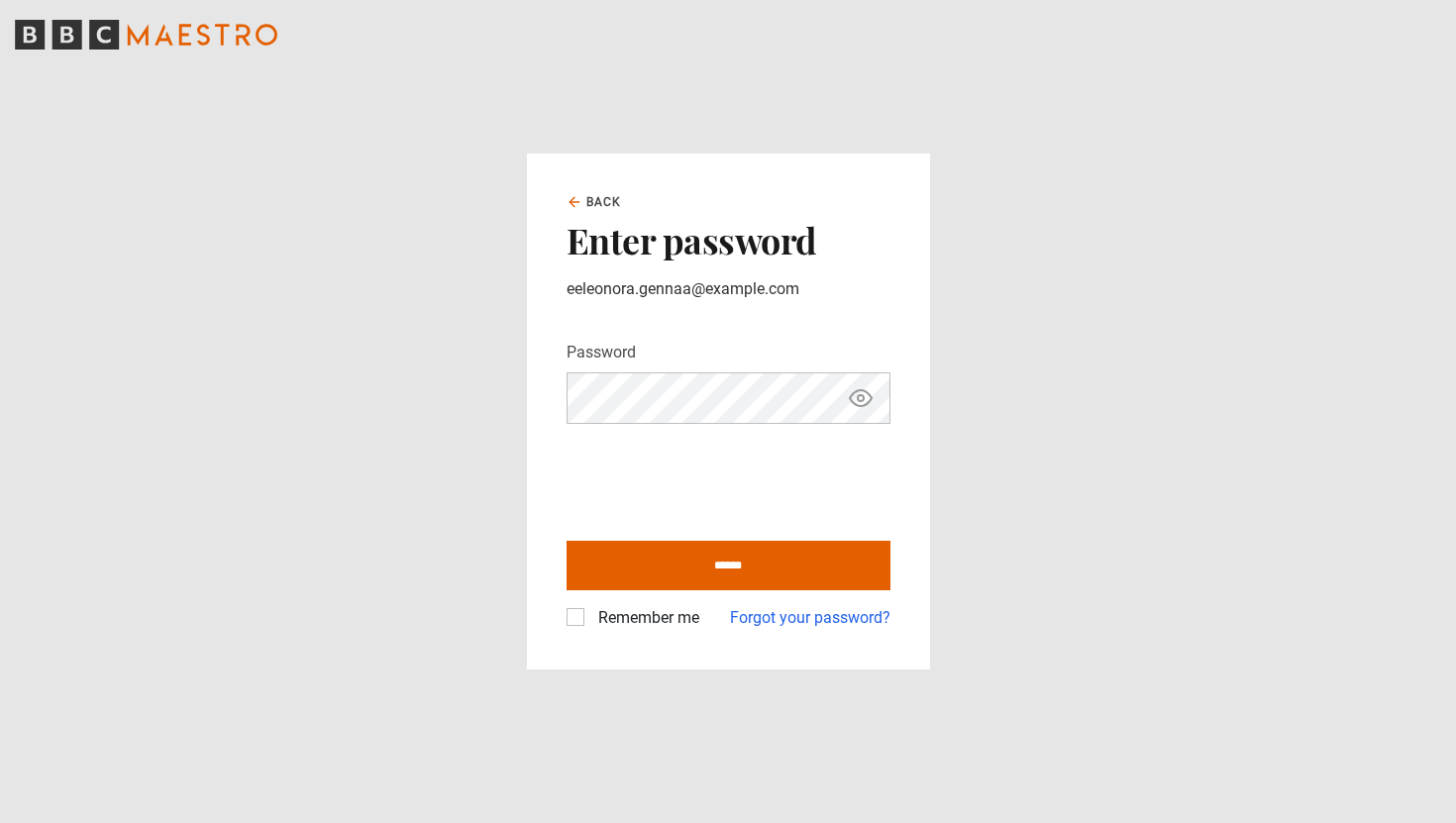 click on "Remember me" at bounding box center (645, 618) 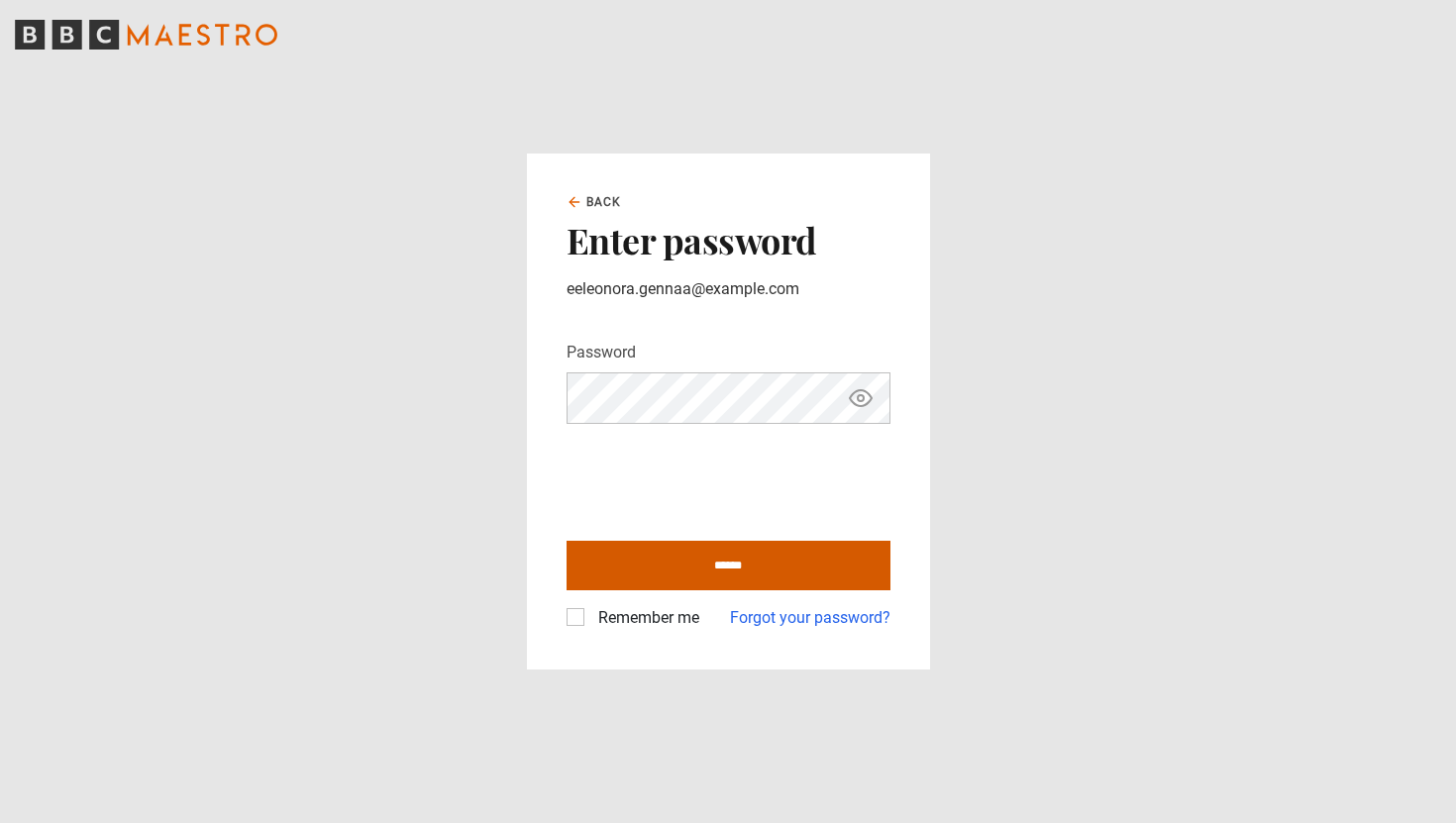 click on "******" at bounding box center [728, 566] 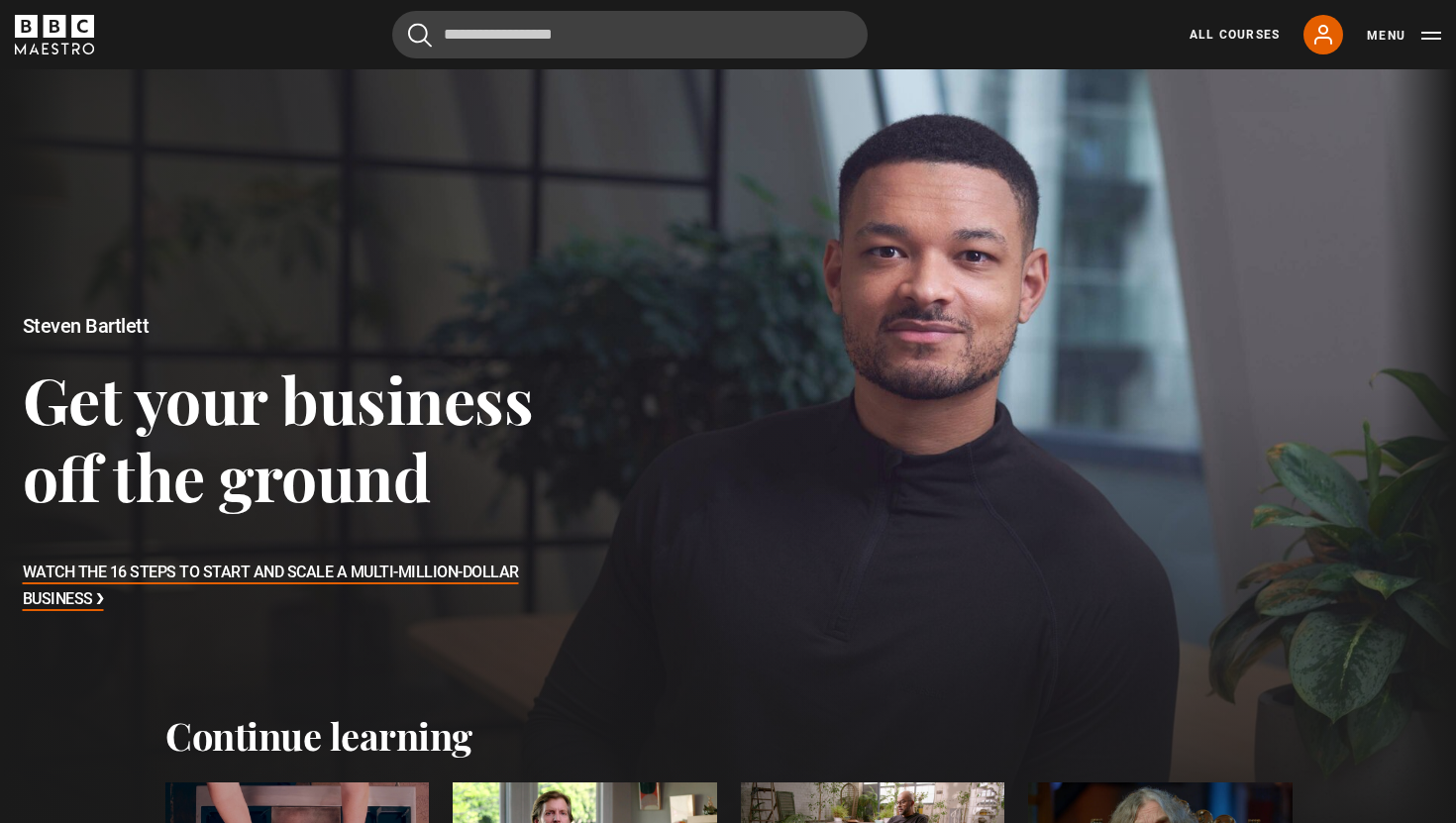 scroll, scrollTop: 0, scrollLeft: 0, axis: both 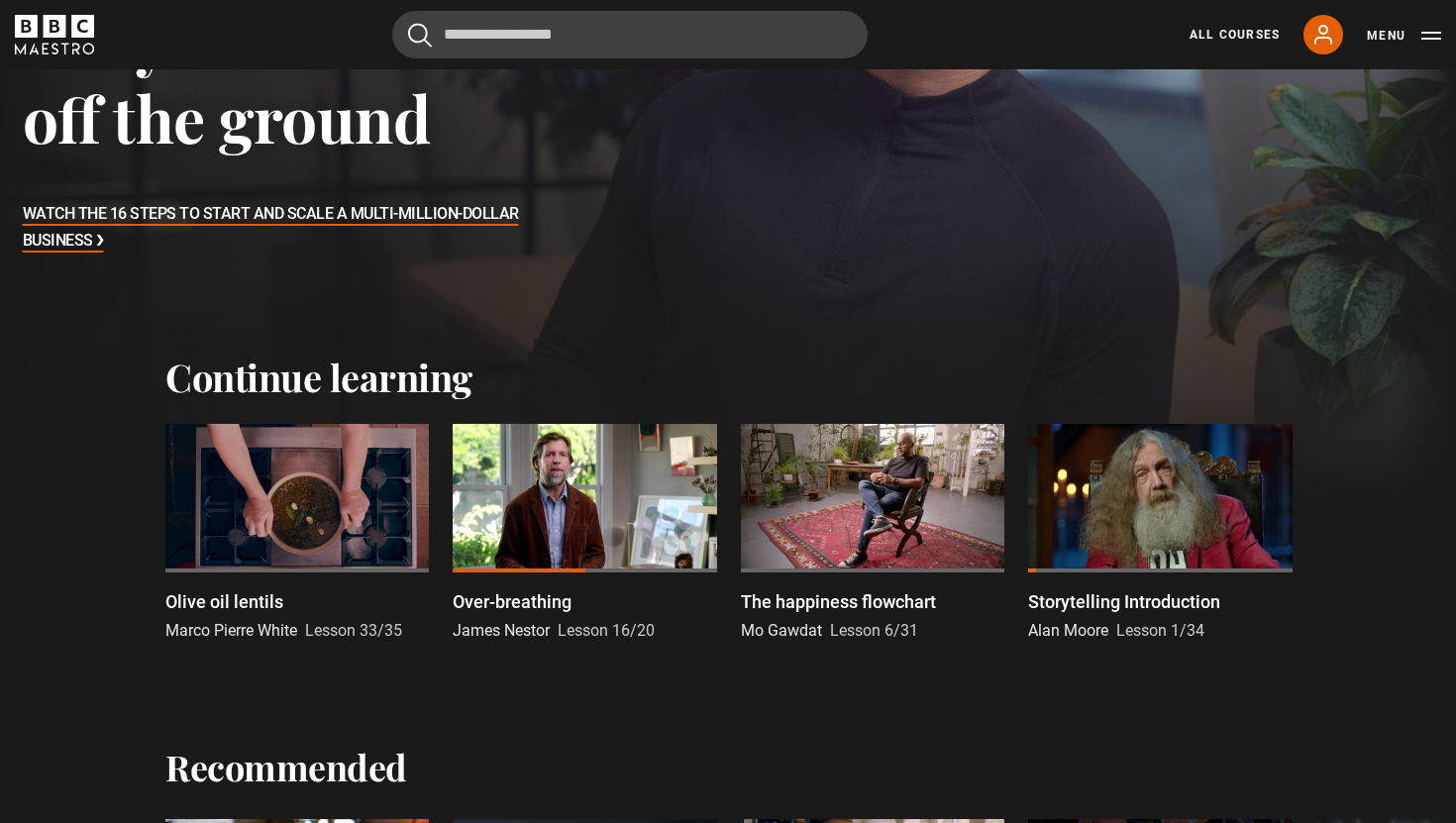 click at bounding box center (584, 498) 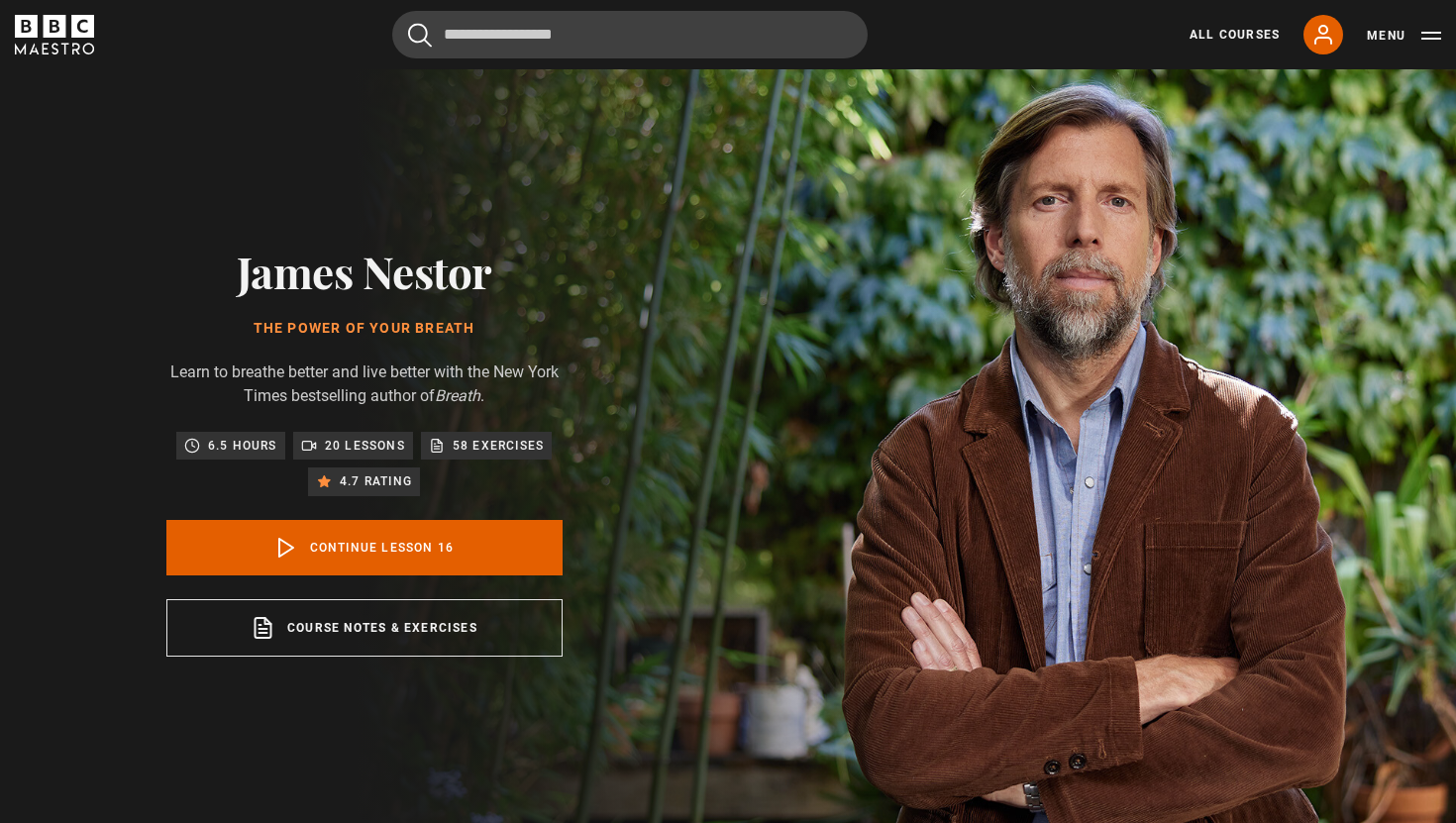 scroll, scrollTop: 833, scrollLeft: 0, axis: vertical 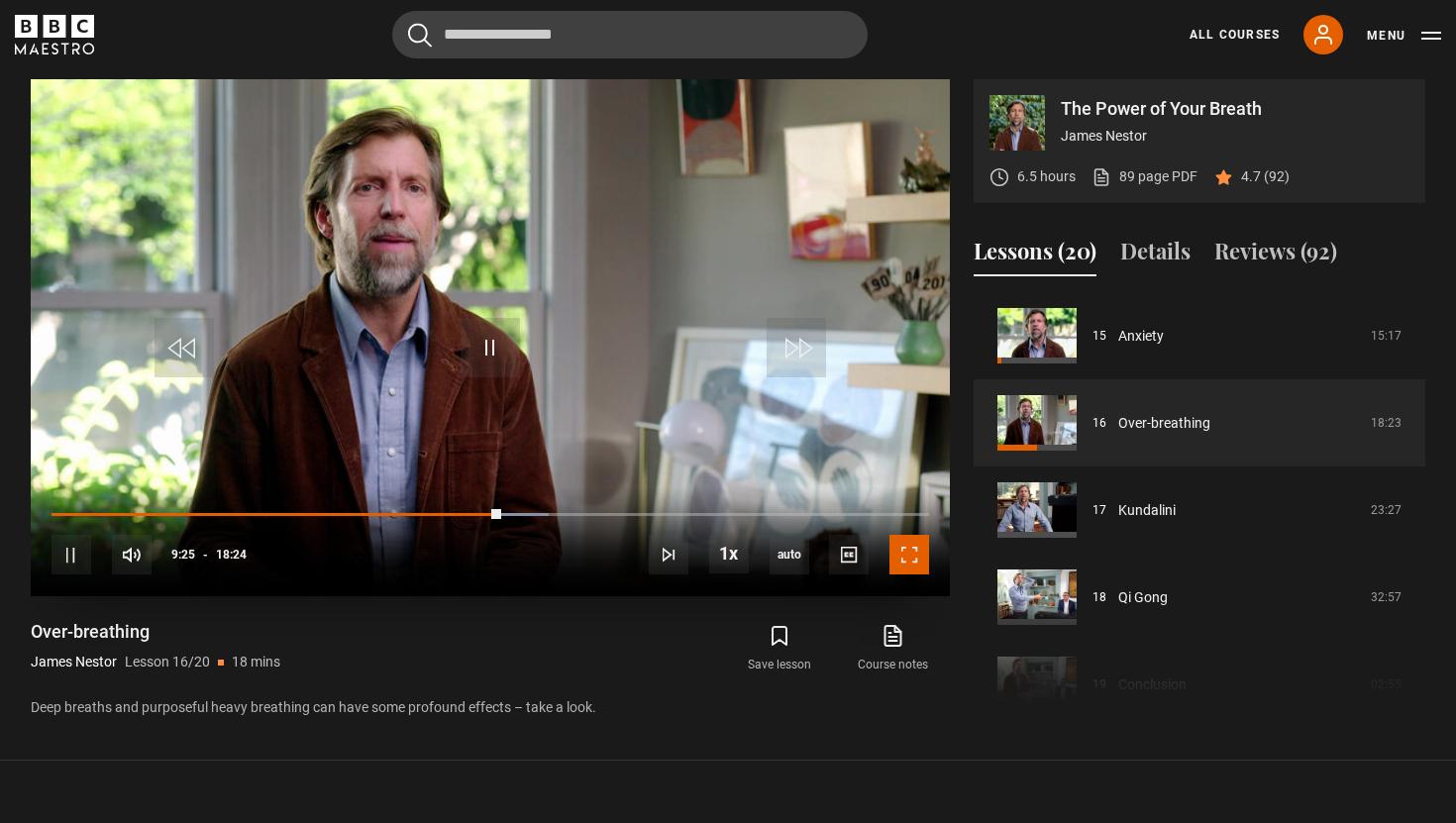 click at bounding box center (909, 555) 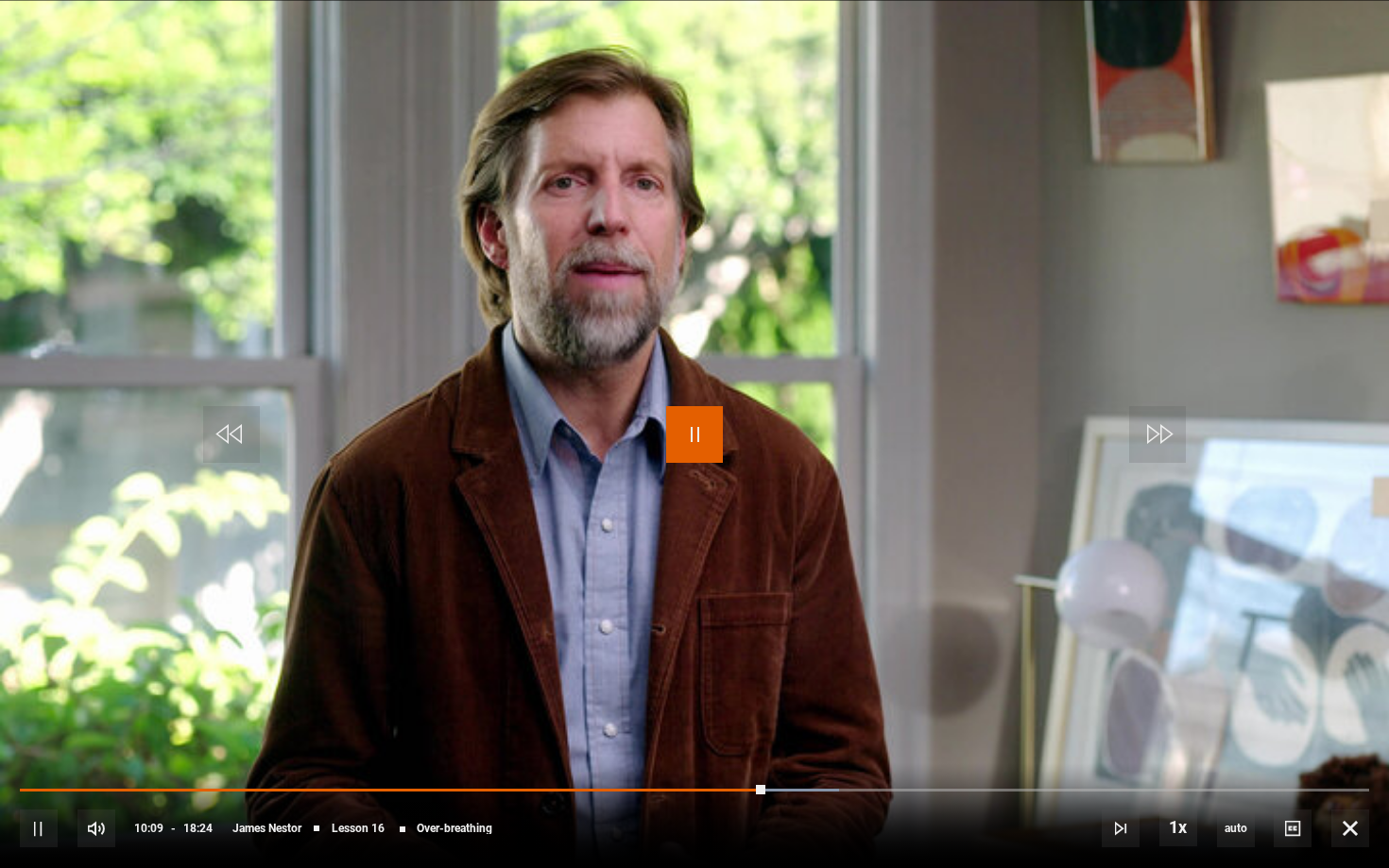 click at bounding box center [694, 434] 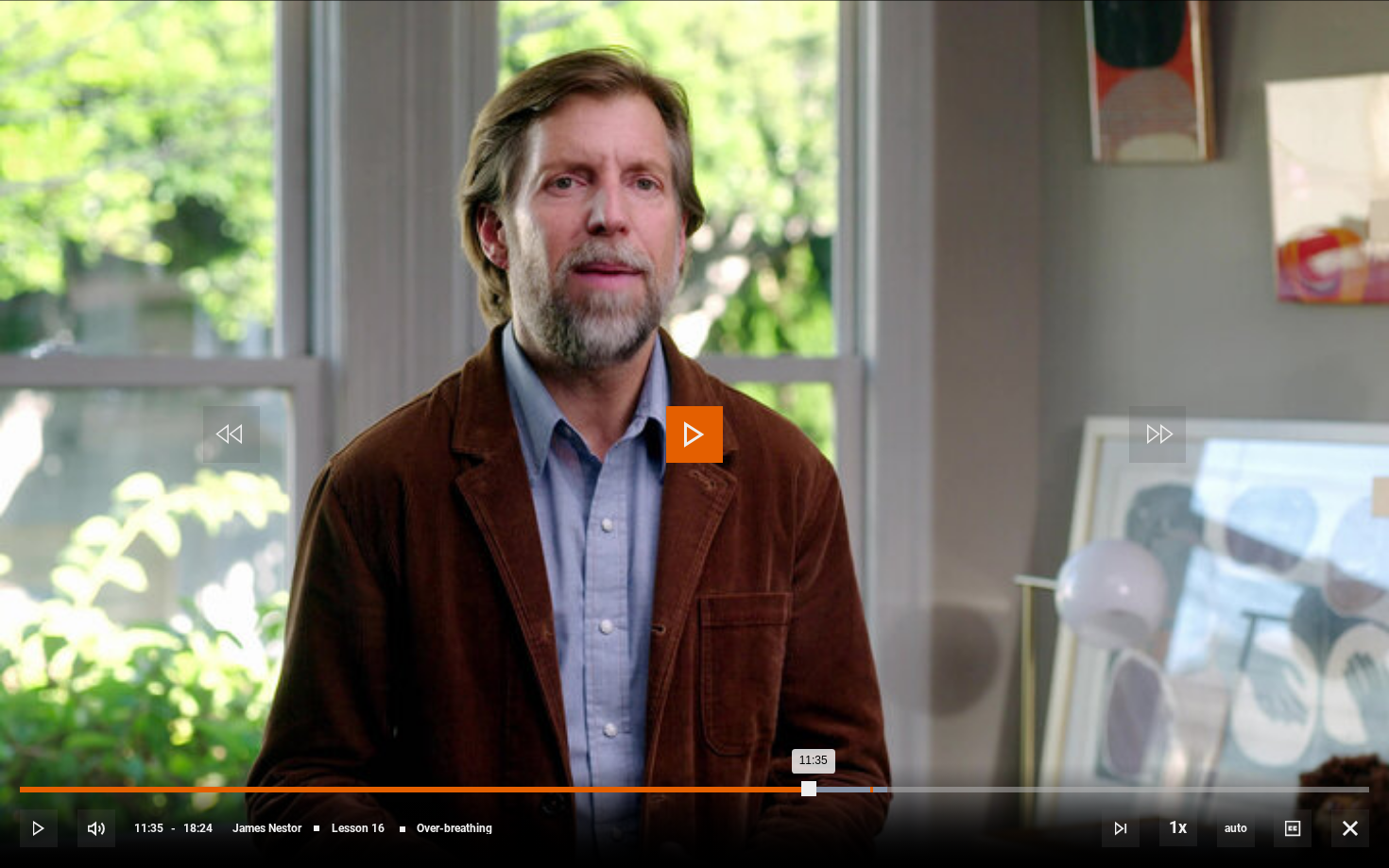 click on "Loaded :  64.31% 11:35 11:35" at bounding box center [694, 790] 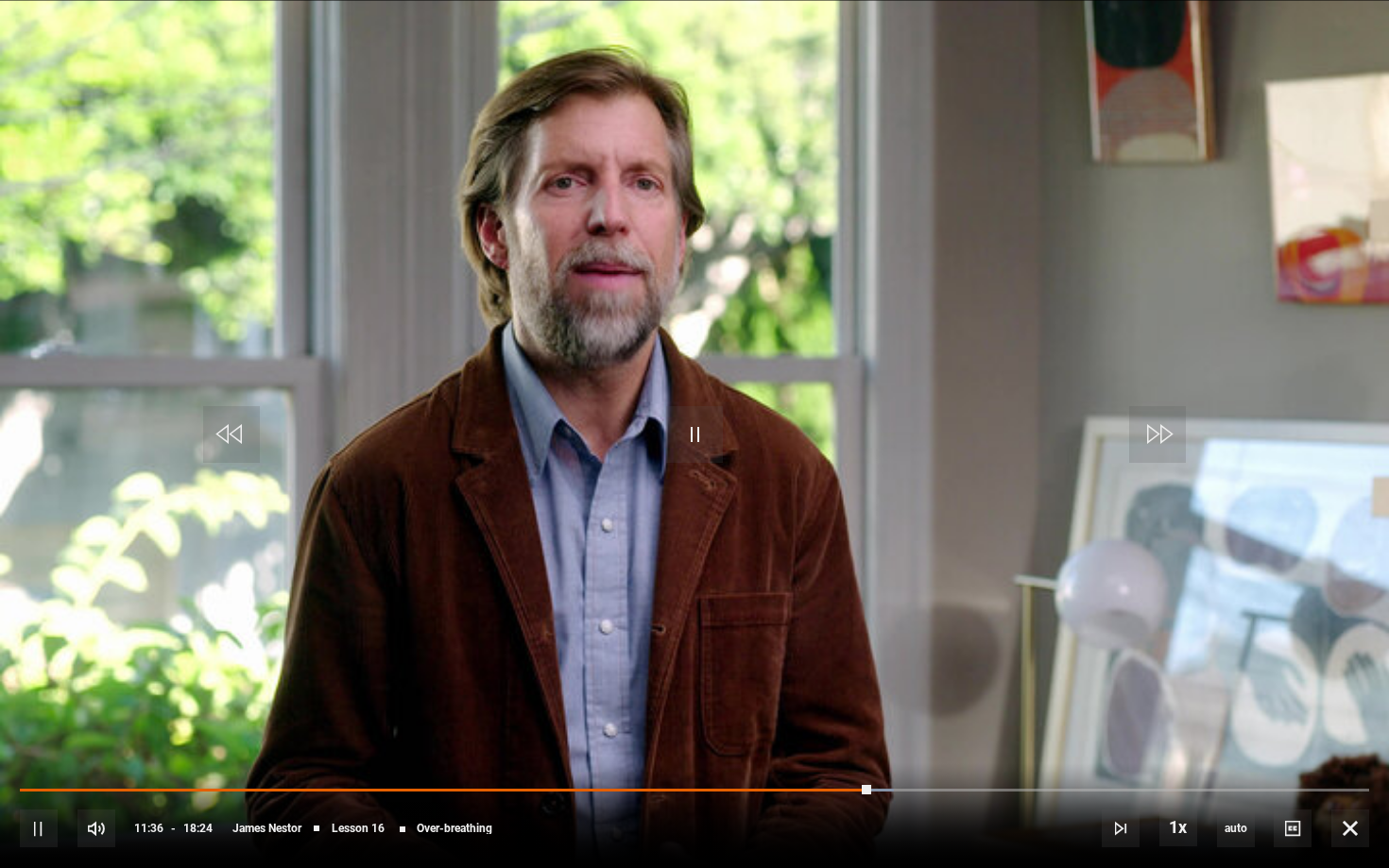 click on "10s Skip Back 10 seconds Pause 10s Skip Forward 10 seconds Loaded :  64.76% 11:56 11:36 Pause Mute Current Time  11:36 - Duration  18:24
James Nestor
Lesson 16
Over-breathing
1x Playback Rate 2x 1.5x 1x , selected 0.5x auto Quality 360p 720p 1080p 2160p Auto , selected Captions captions off , selected English  Captions" at bounding box center [694, 815] 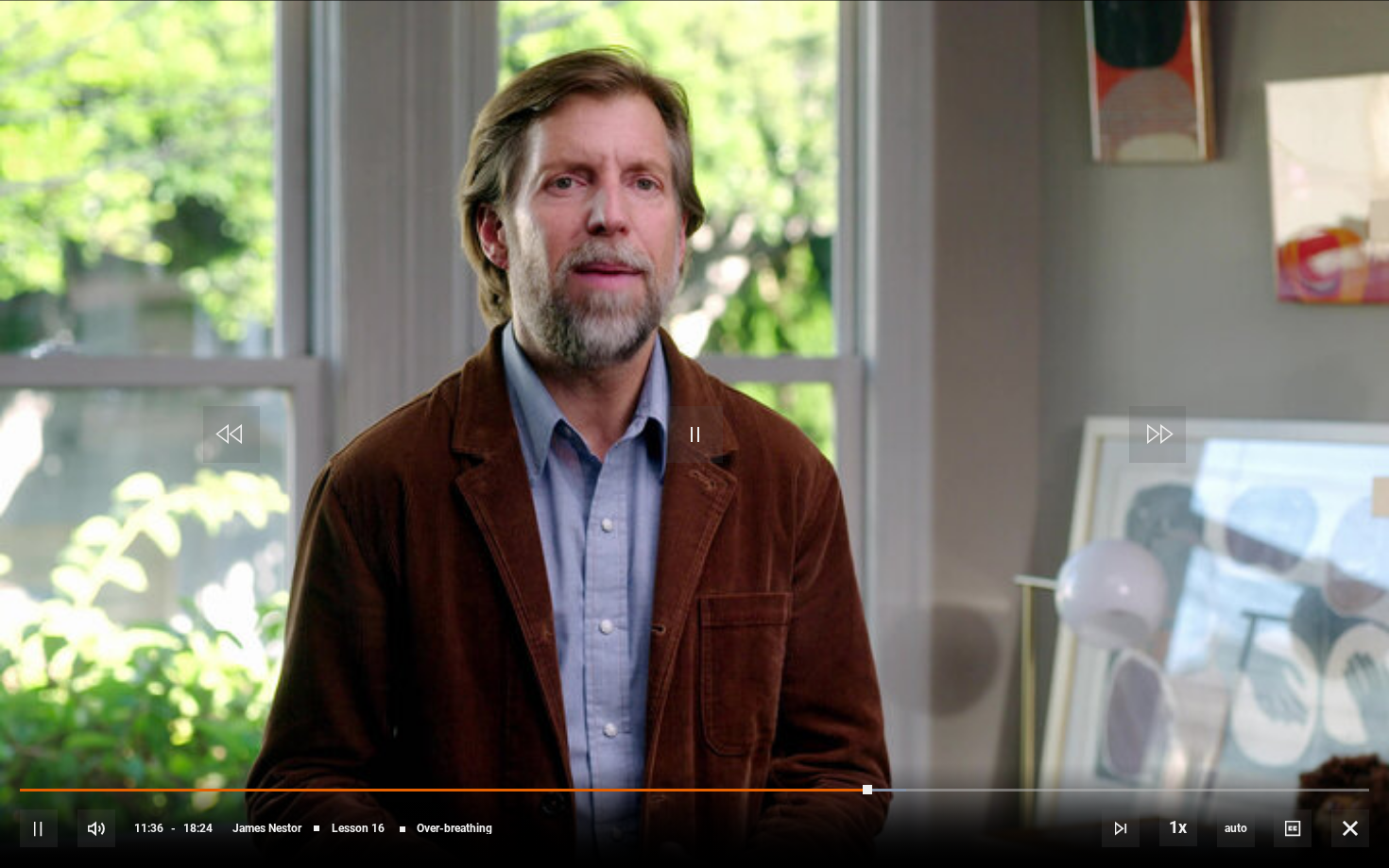 click on "10s Skip Back 10 seconds Pause 10s Skip Forward 10 seconds Loaded :  65.67% 13:30 11:37 Pause Mute Current Time  11:36 - Duration  18:24
James Nestor
Lesson 16
Over-breathing
1x Playback Rate 2x 1.5x 1x , selected 0.5x auto Quality 360p 720p 1080p 2160p Auto , selected Captions captions off , selected English  Captions" at bounding box center [694, 815] 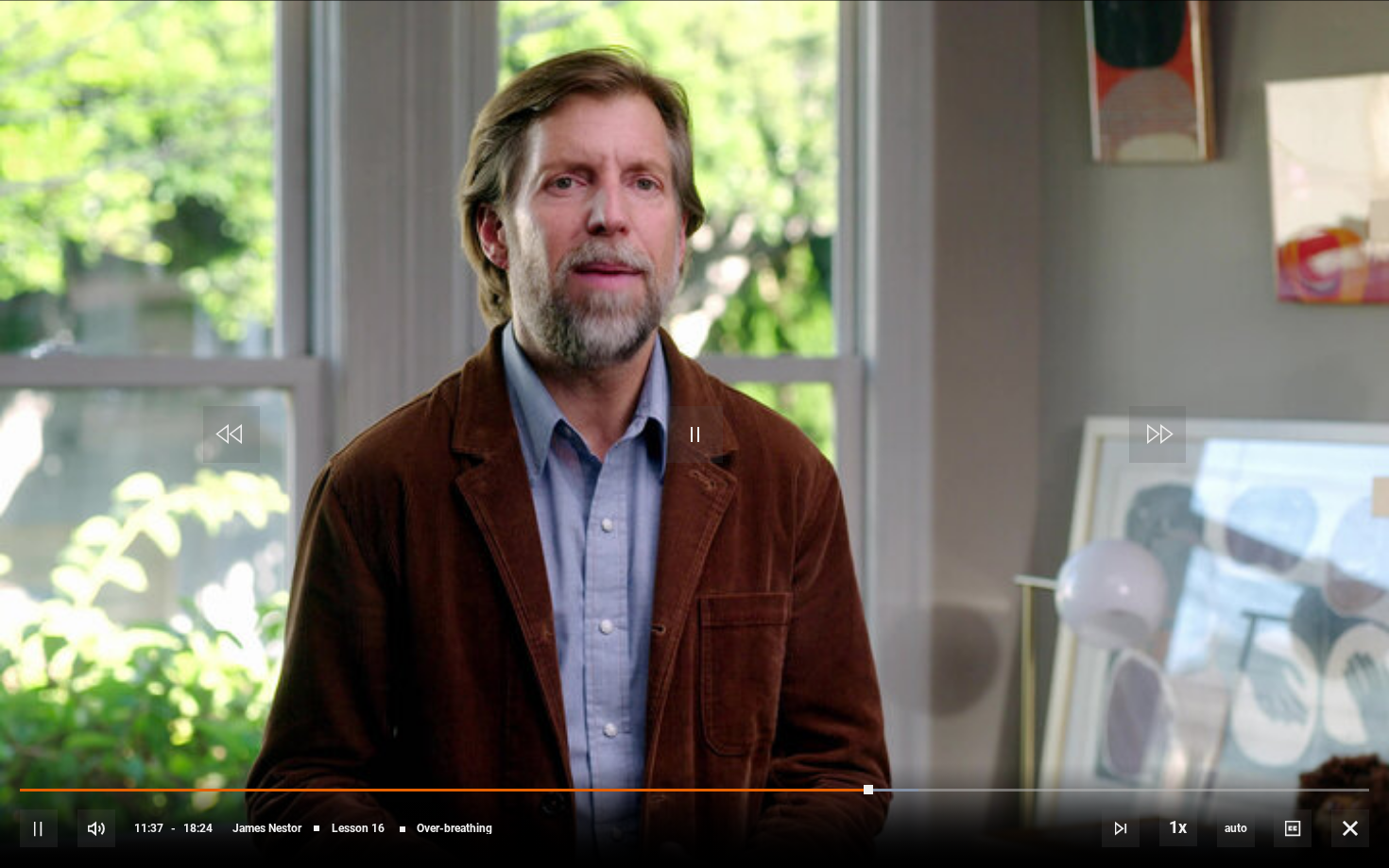 click on "10s Skip Back 10 seconds Pause 10s Skip Forward 10 seconds Loaded :  66.58% 13:24 11:37 Pause Mute Current Time  11:37 - Duration  18:24
James Nestor
Lesson 16
Over-breathing
1x Playback Rate 2x 1.5x 1x , selected 0.5x auto Quality 360p 720p 1080p 2160p Auto , selected Captions captions off , selected English  Captions" at bounding box center (694, 815) 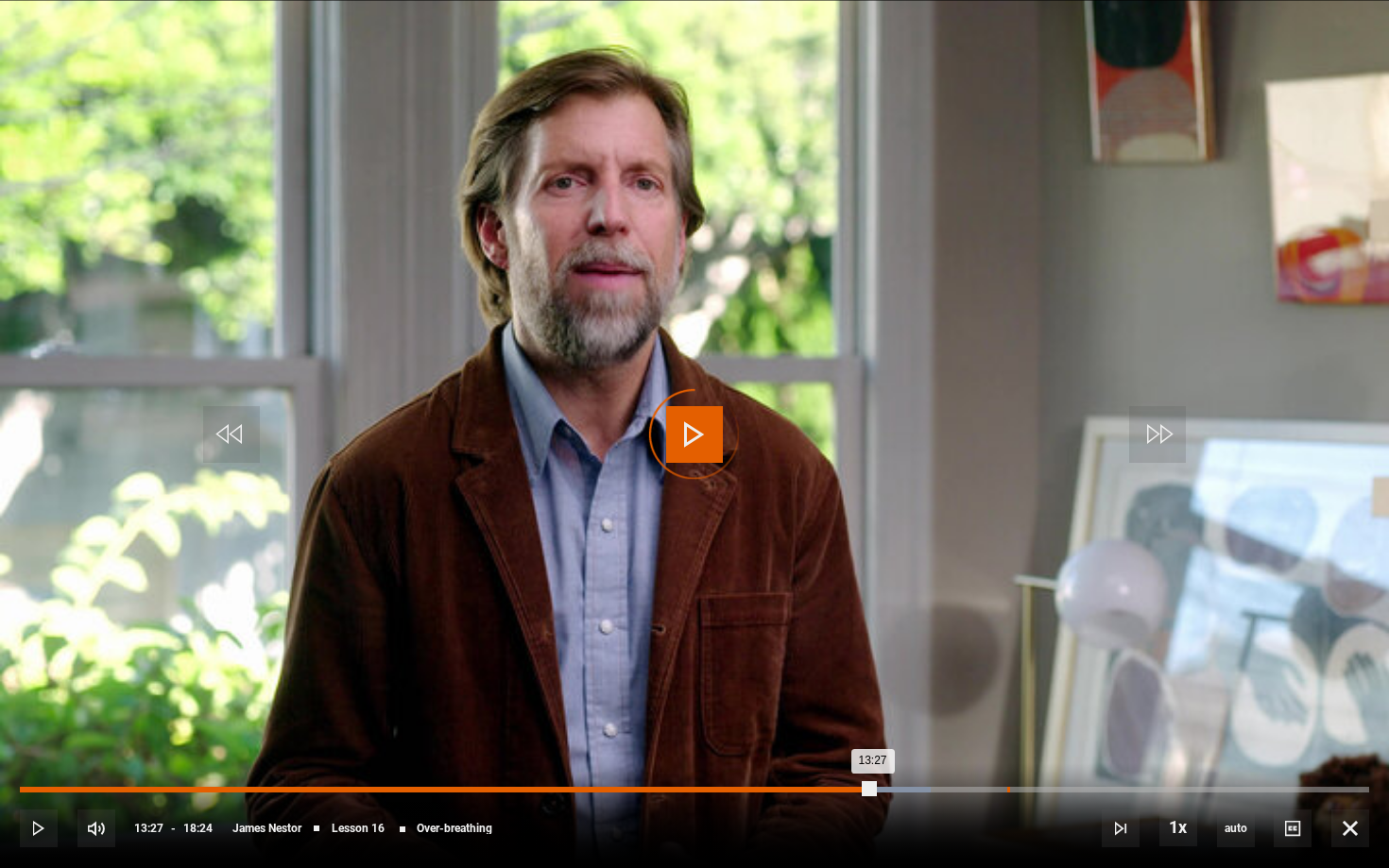 click on "13:27" at bounding box center [1008, 790] 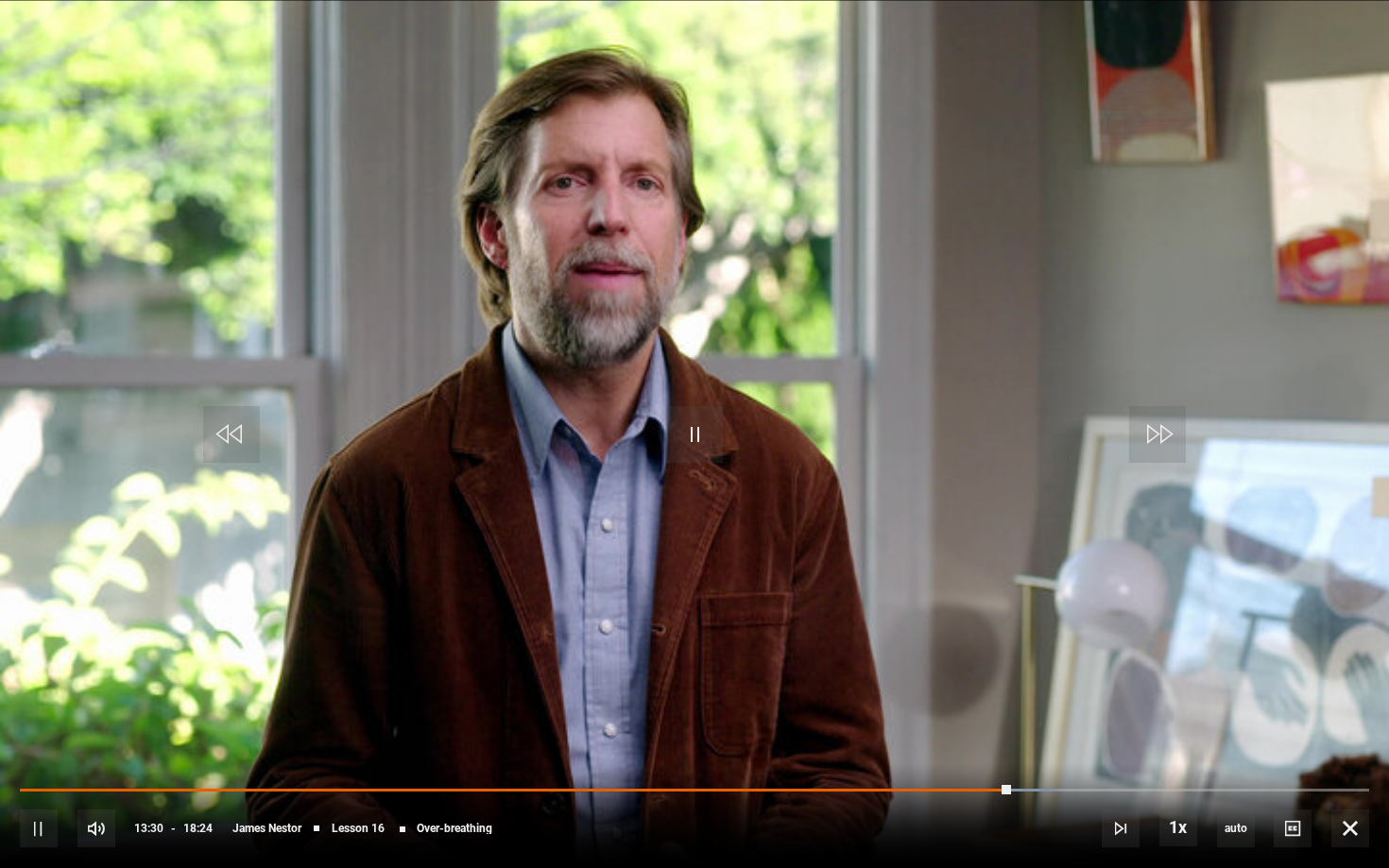 click on "10s Skip Back 10 seconds Pause 10s Skip Forward 10 seconds Loaded :  76.99% 13:41 13:30 Pause Mute Current Time  13:30 - Duration  18:24
James Nestor
Lesson 16
Over-breathing
1x Playback Rate 2x 1.5x 1x , selected 0.5x auto Quality 360p 720p 1080p 2160p Auto , selected Captions captions off , selected English  Captions" at bounding box center [694, 815] 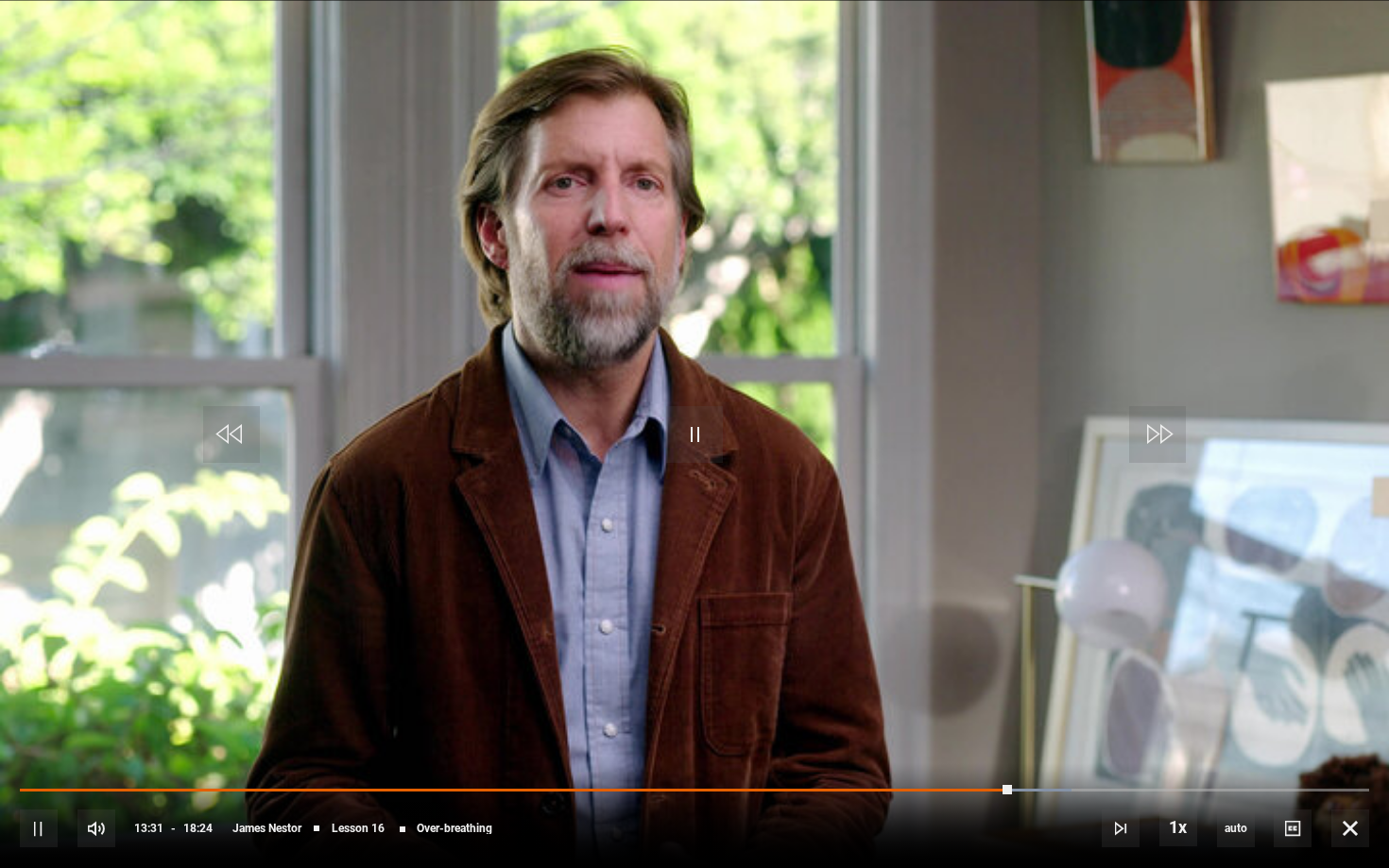 click on "10s Skip Back 10 seconds Pause 10s Skip Forward 10 seconds Loaded :  77.90% 13:41 13:31 Pause Mute Current Time  13:31 - Duration  18:24
James Nestor
Lesson 16
Over-breathing
1x Playback Rate 2x 1.5x 1x , selected 0.5x auto Quality 360p 720p 1080p 2160p Auto , selected Captions captions off , selected English  Captions" at bounding box center (694, 815) 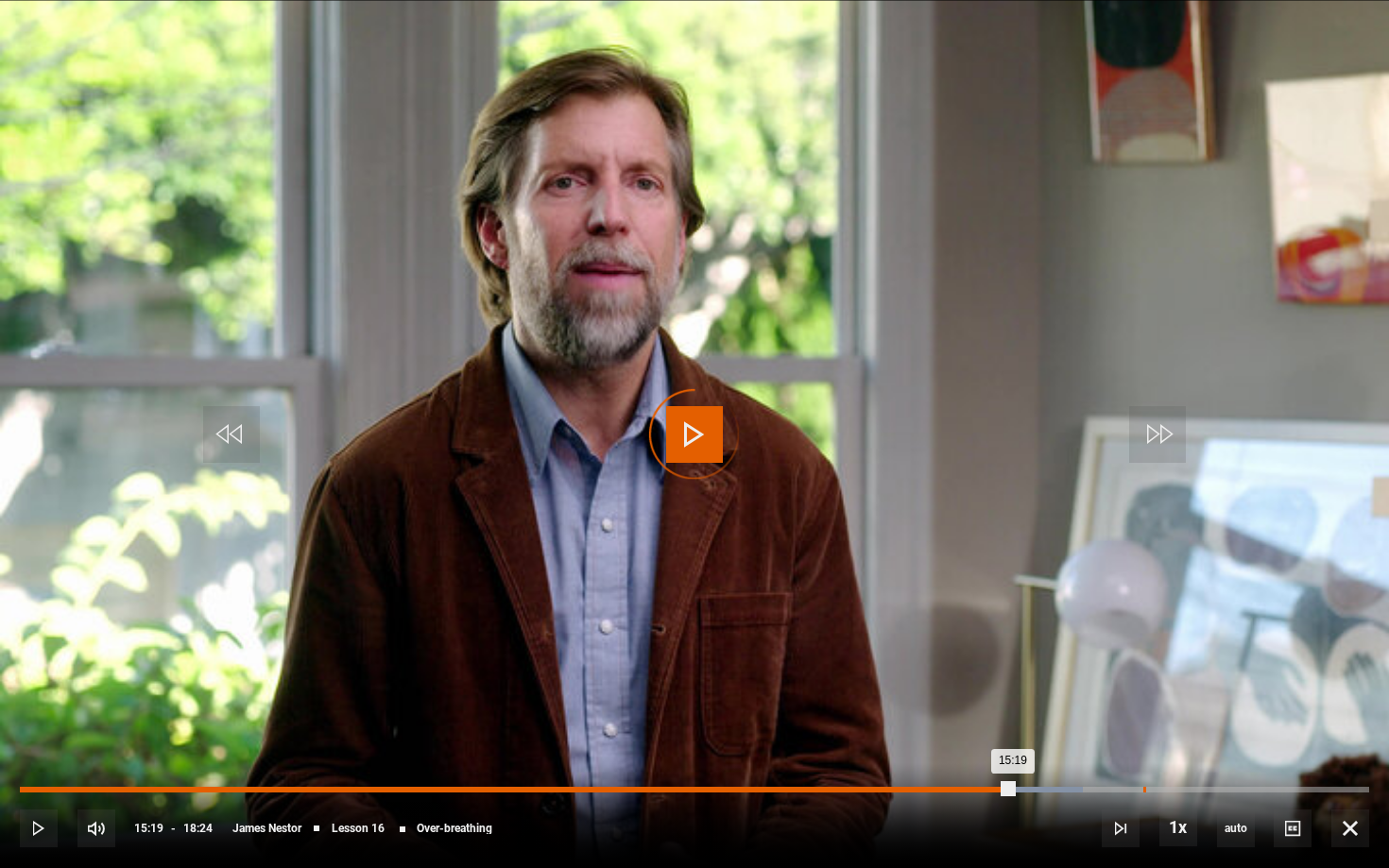 click on "15:19" at bounding box center (1144, 790) 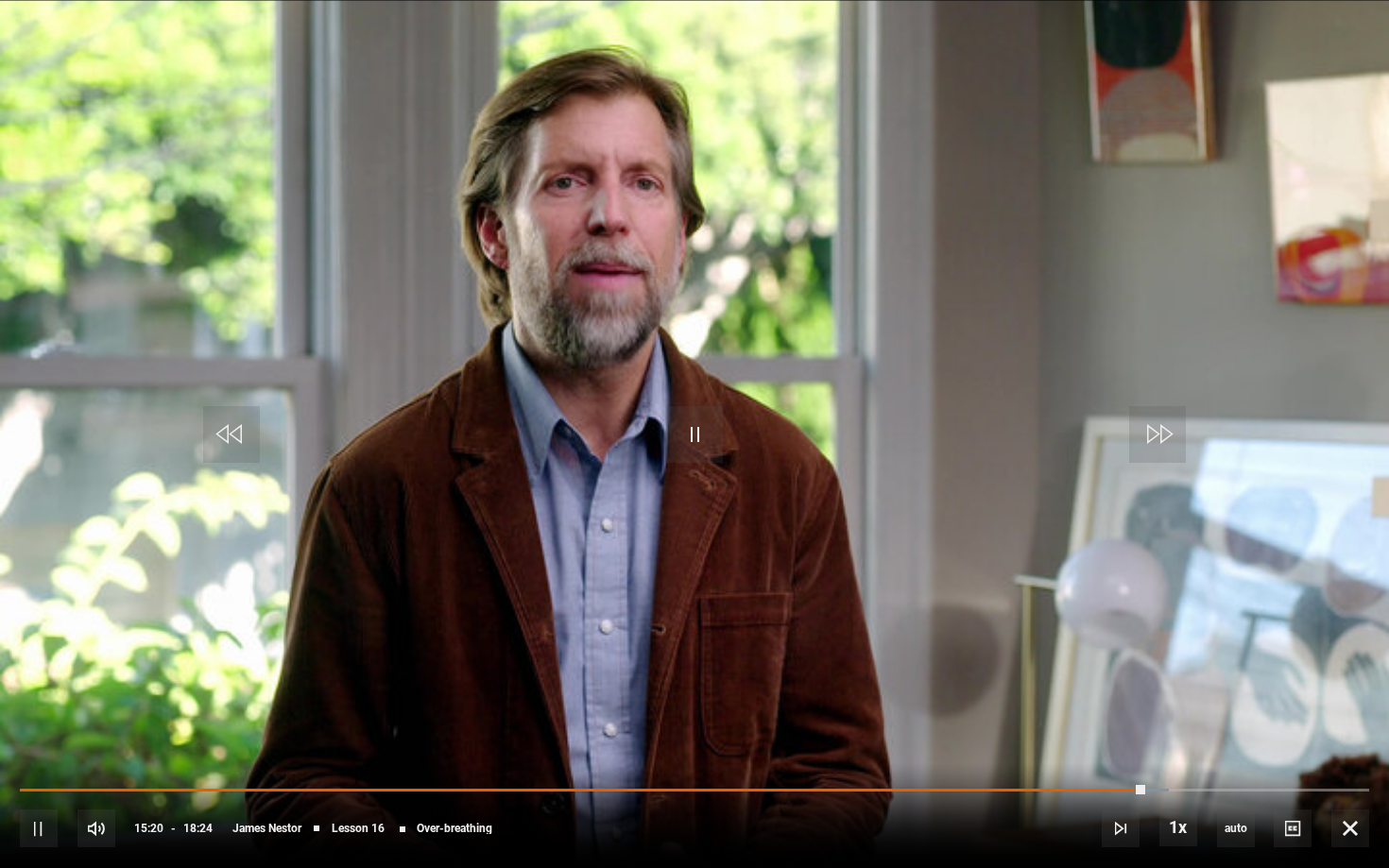 click on "10s Skip Back 10 seconds Pause 10s Skip Forward 10 seconds Loaded :  85.14% 15:28 15:20 Pause Mute Current Time  15:20 - Duration  18:24
James Nestor
Lesson 16
Over-breathing
1x Playback Rate 2x 1.5x 1x , selected 0.5x auto Quality 360p 720p 1080p 2160p Auto , selected Captions captions off , selected English  Captions" at bounding box center (694, 815) 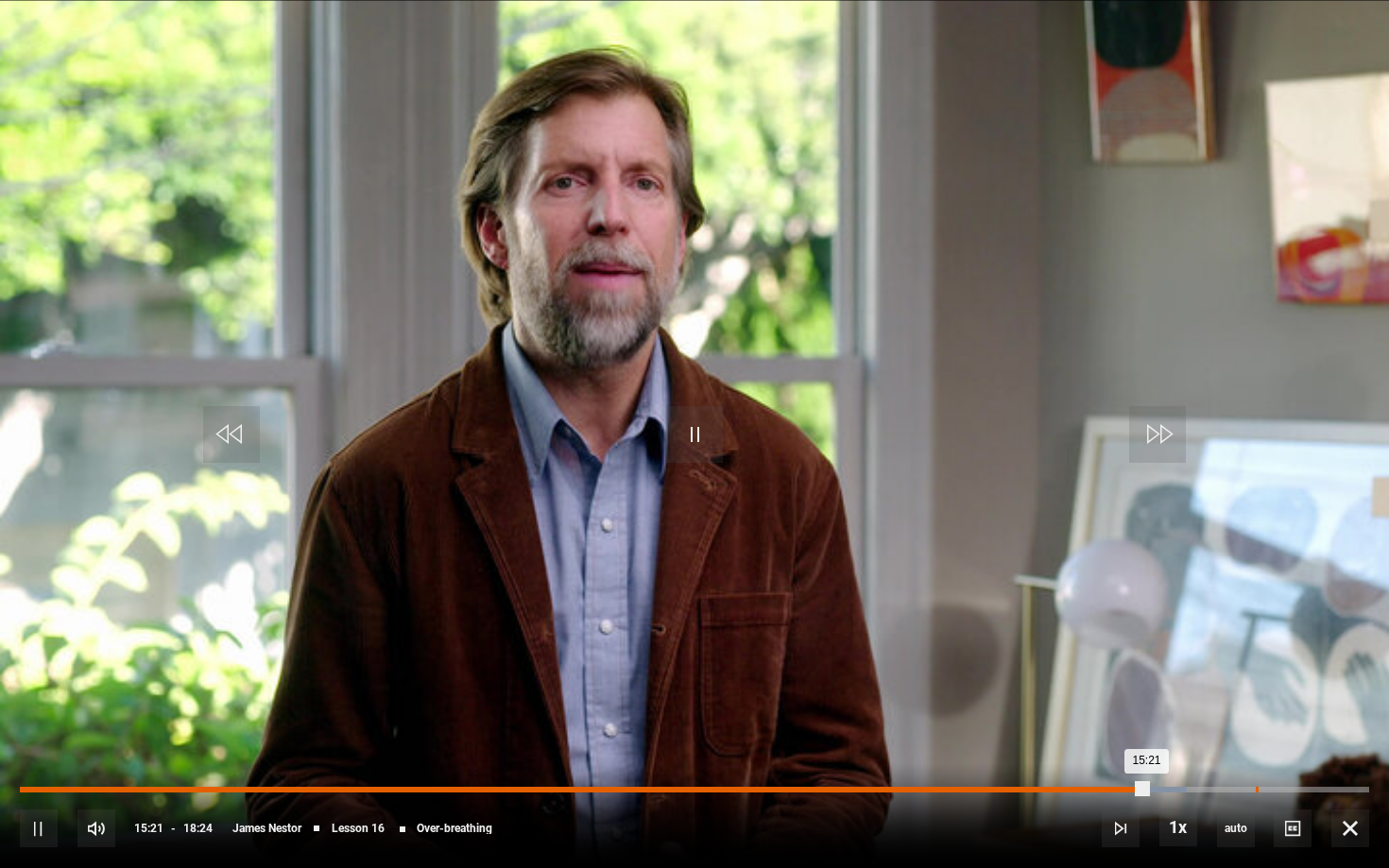 click on "Loaded :  86.50% 16:51 15:21" at bounding box center [694, 790] 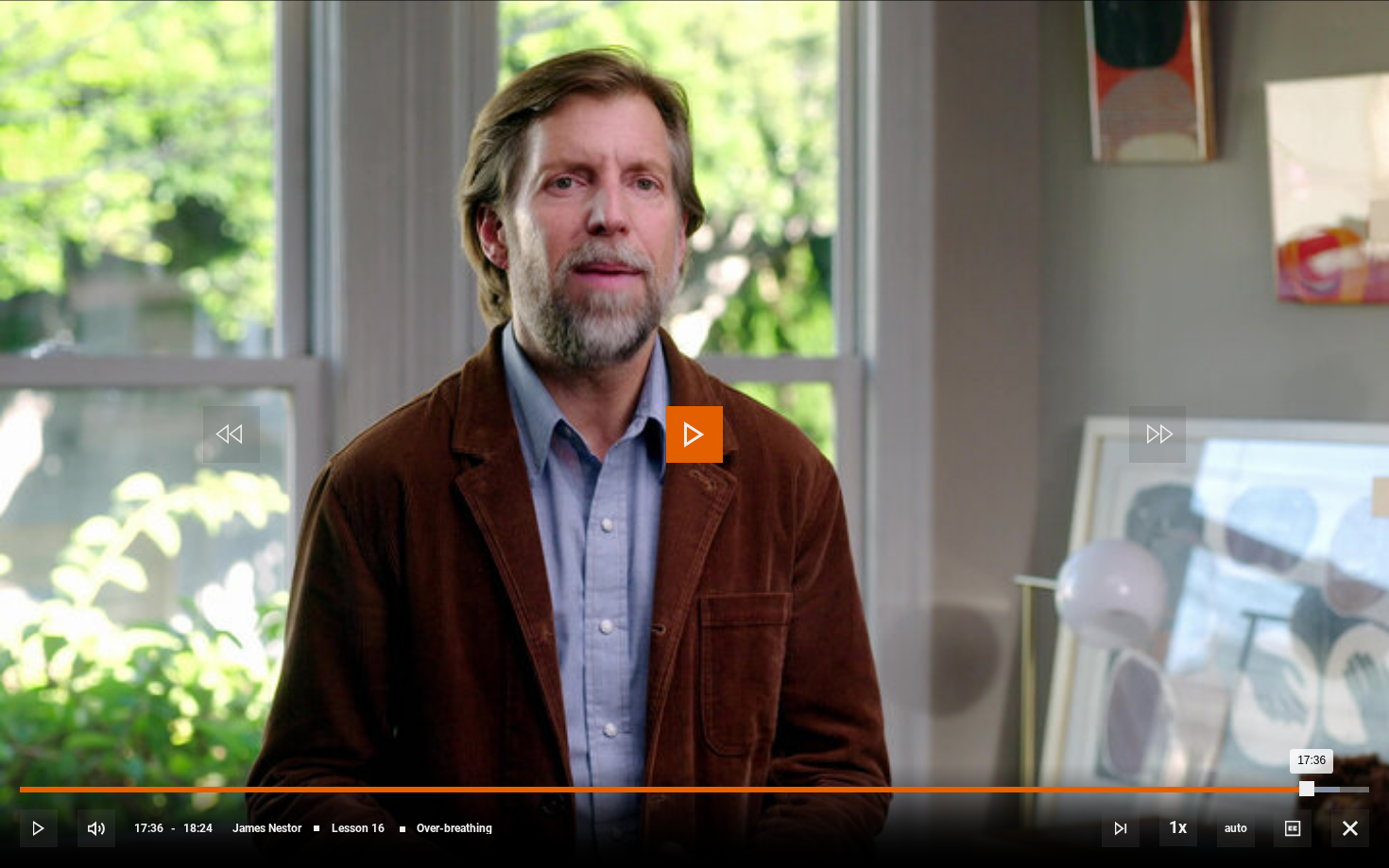 click on "Loaded :  97.83% 17:36 17:36" at bounding box center (694, 790) 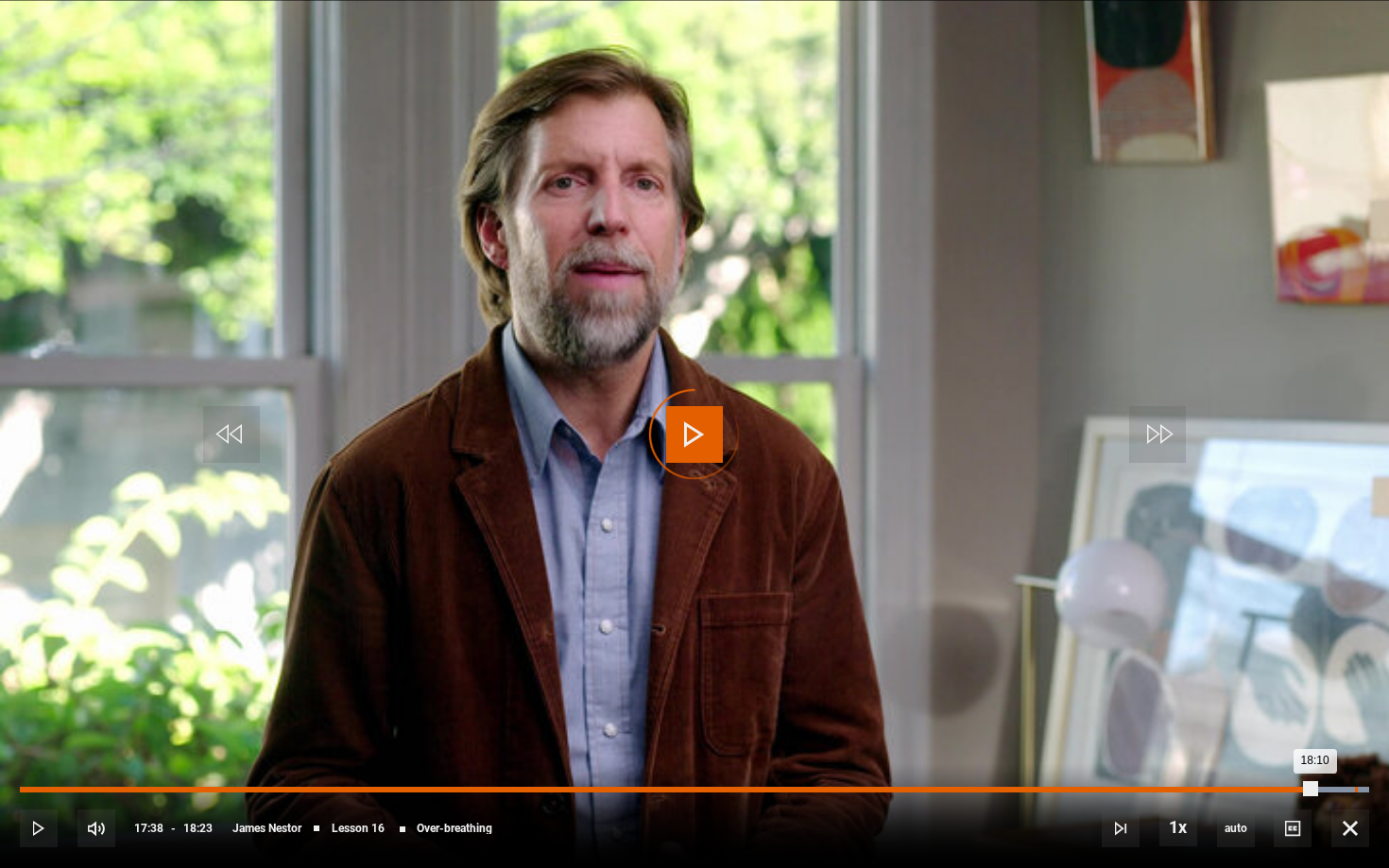 click on "Loaded :  100.00% 18:11 18:10" at bounding box center [694, 790] 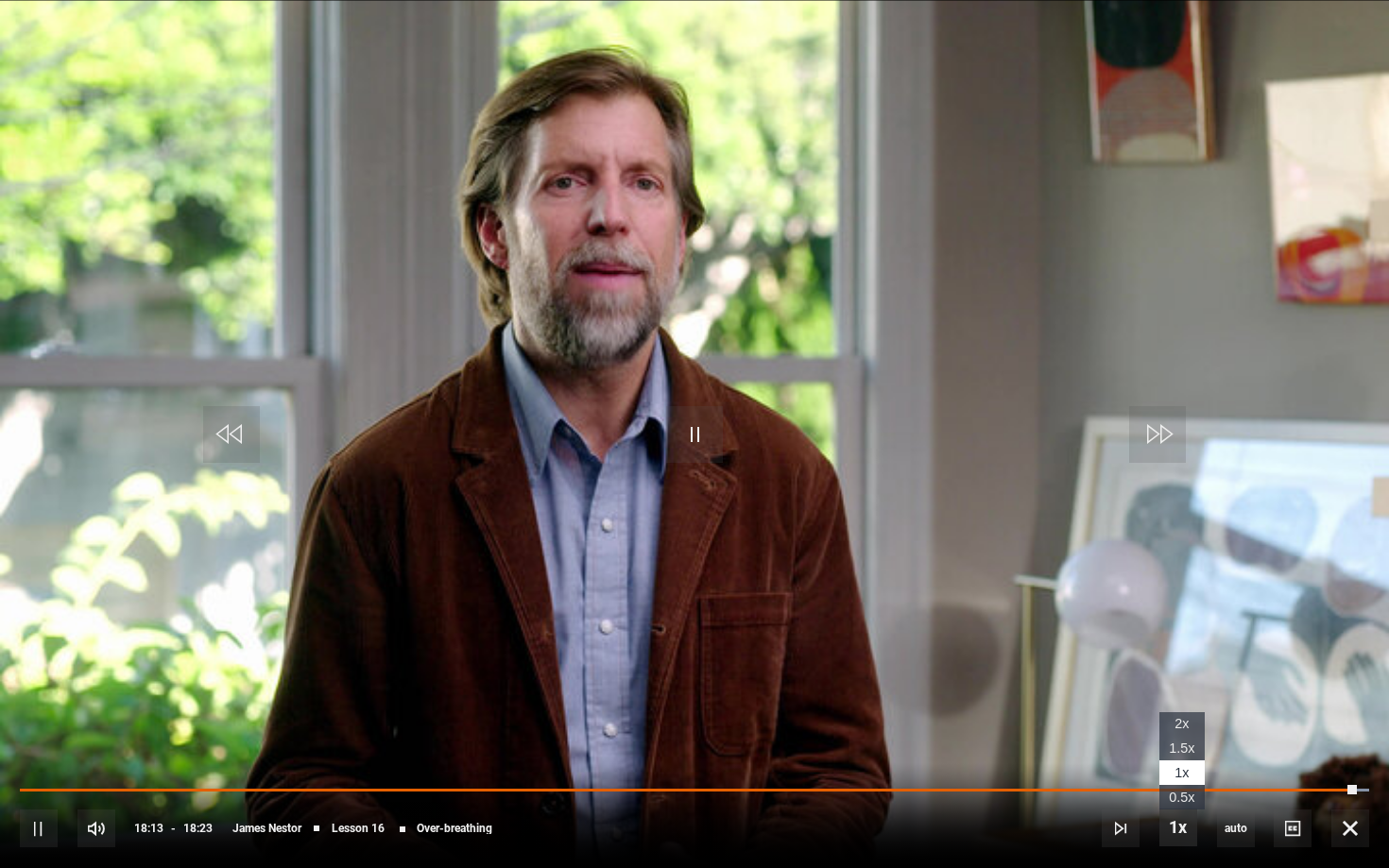 click at bounding box center (1178, 827) 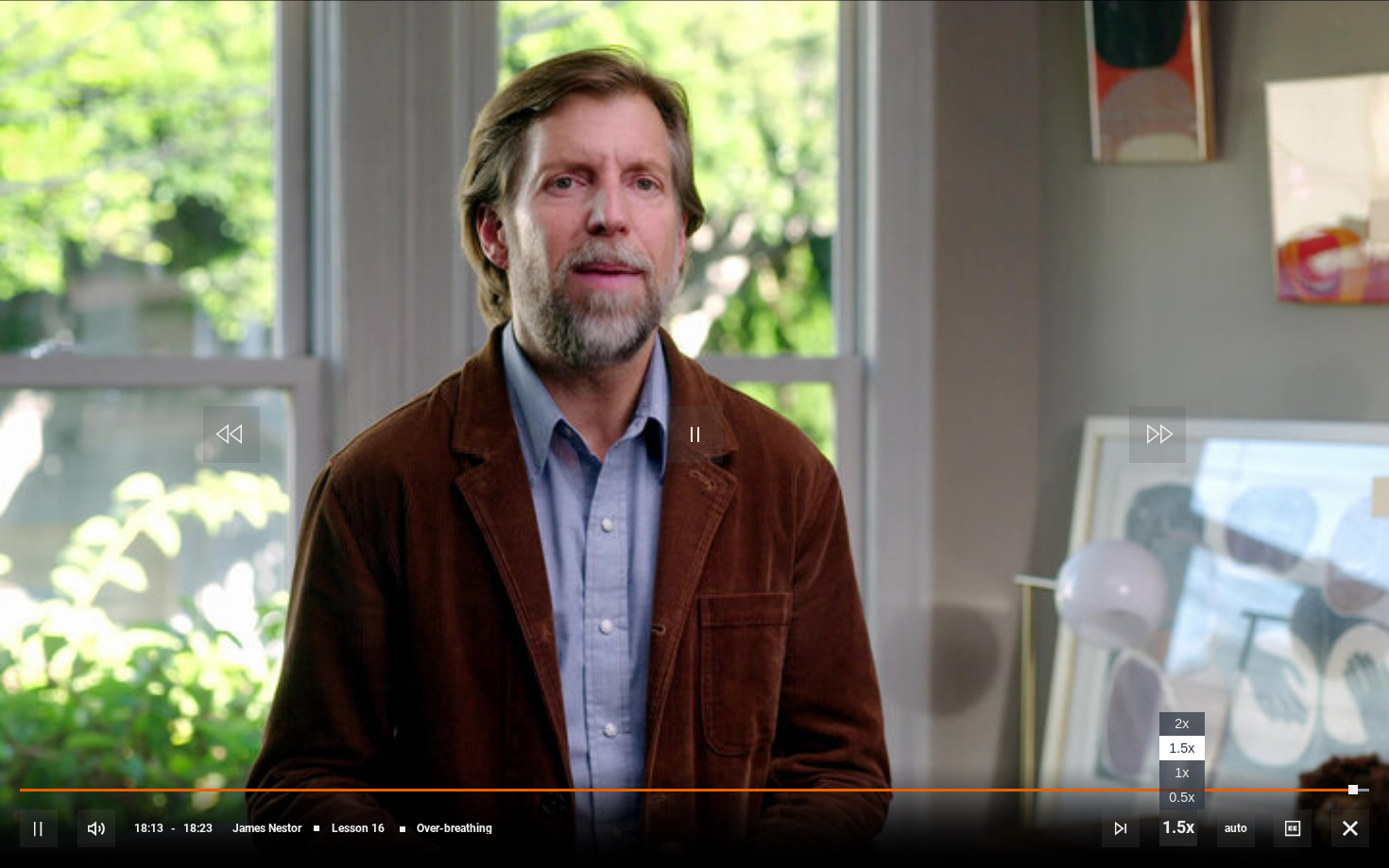click at bounding box center (1178, 827) 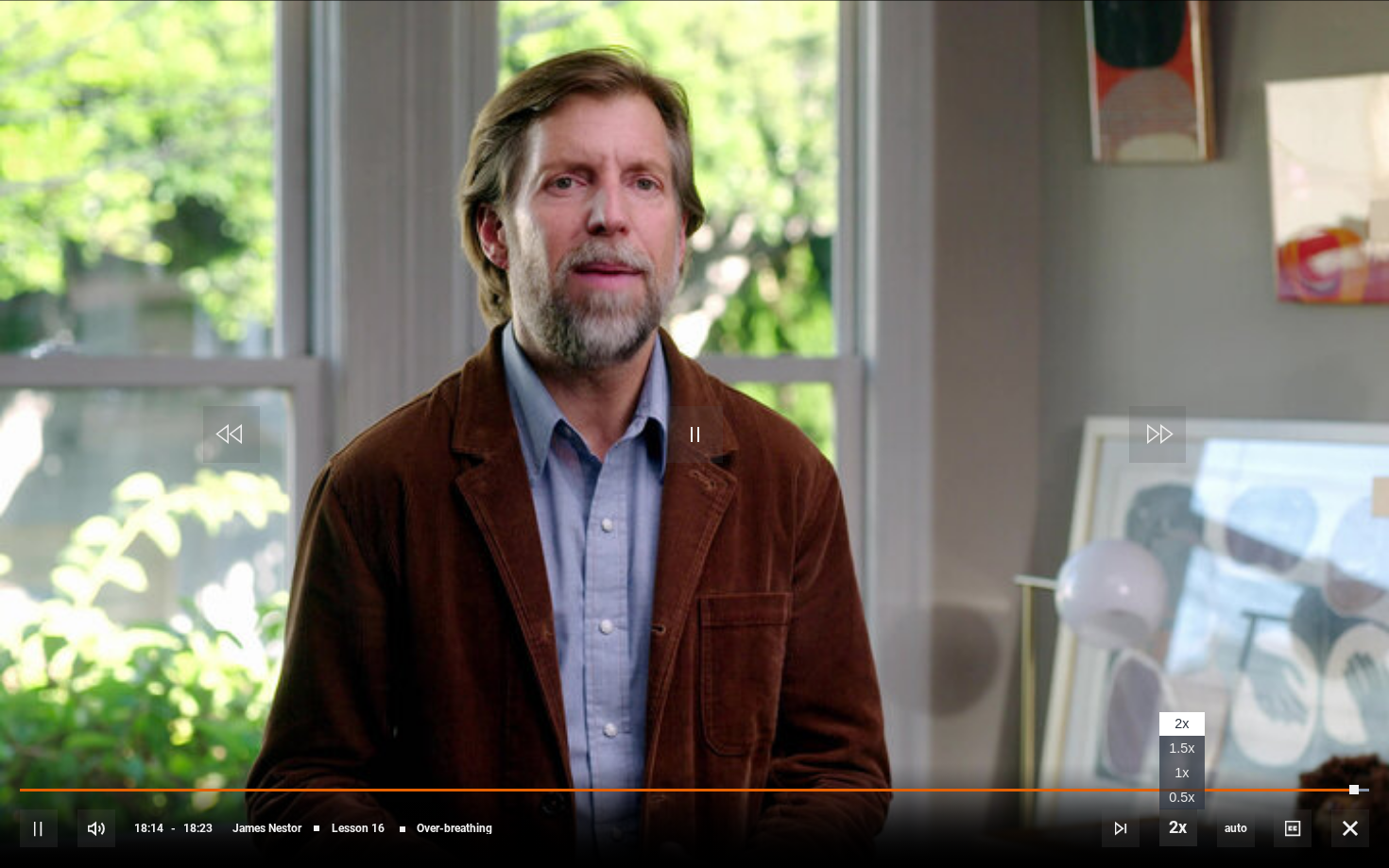 click at bounding box center [1178, 827] 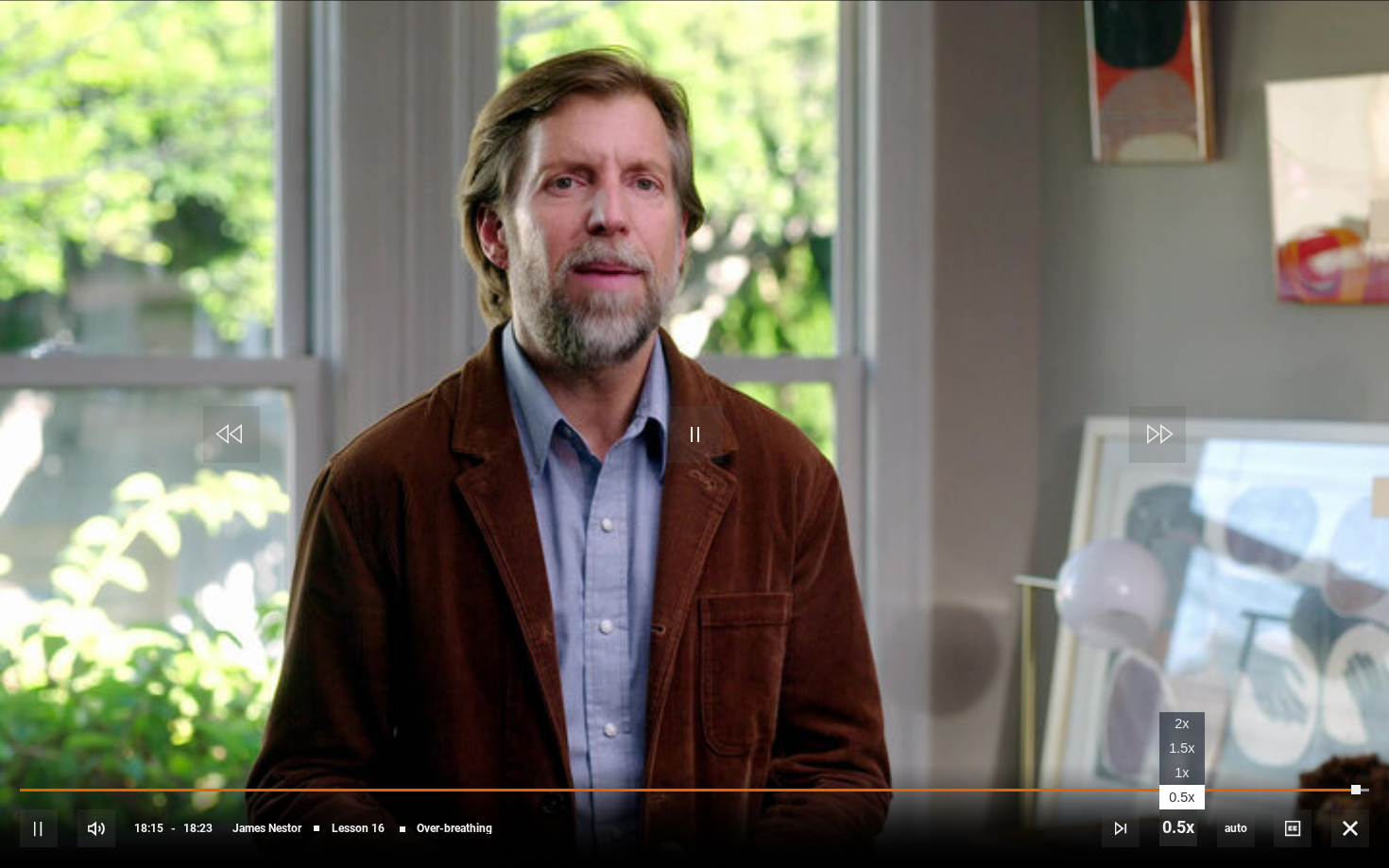click at bounding box center [1178, 827] 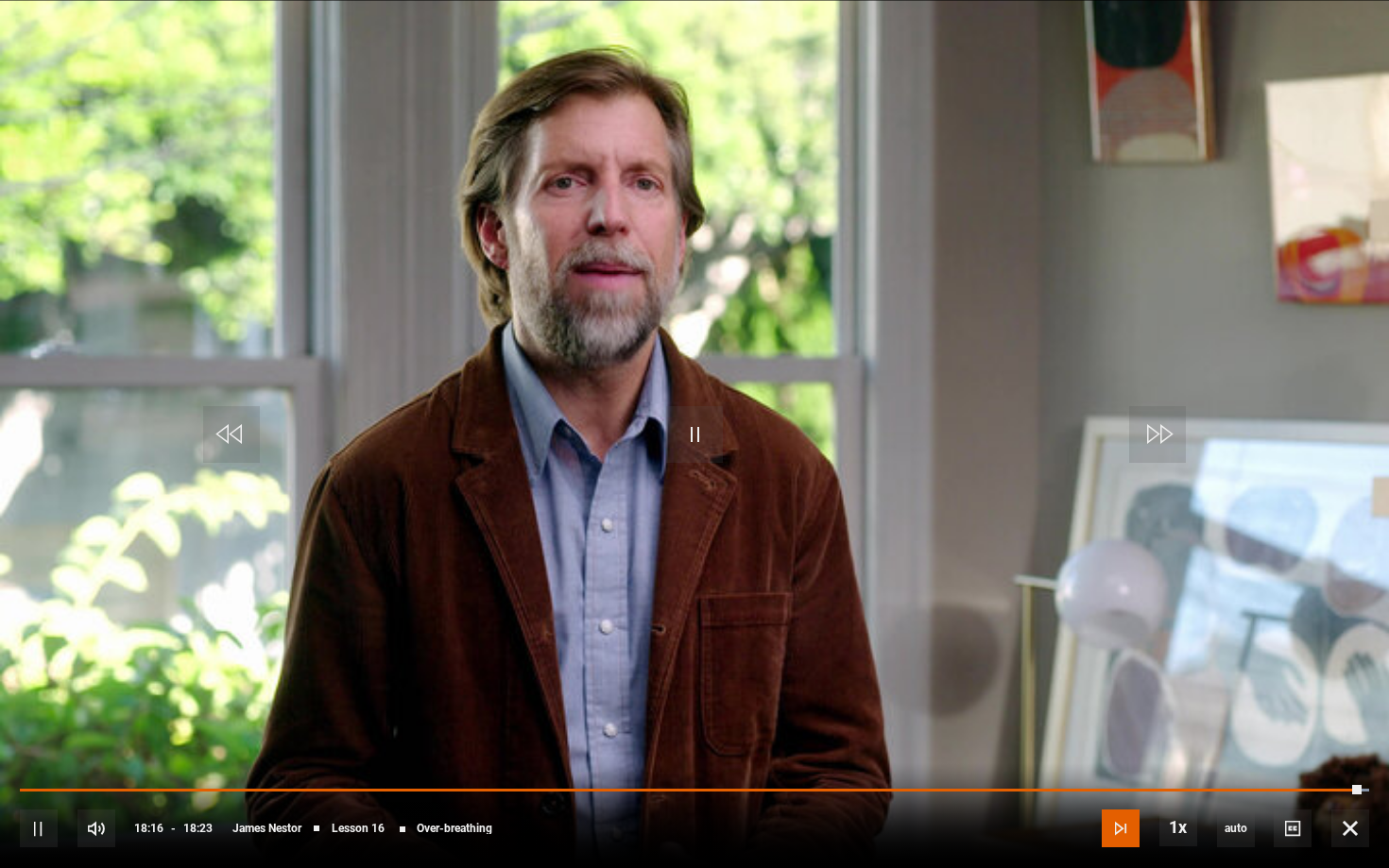 click at bounding box center [1121, 828] 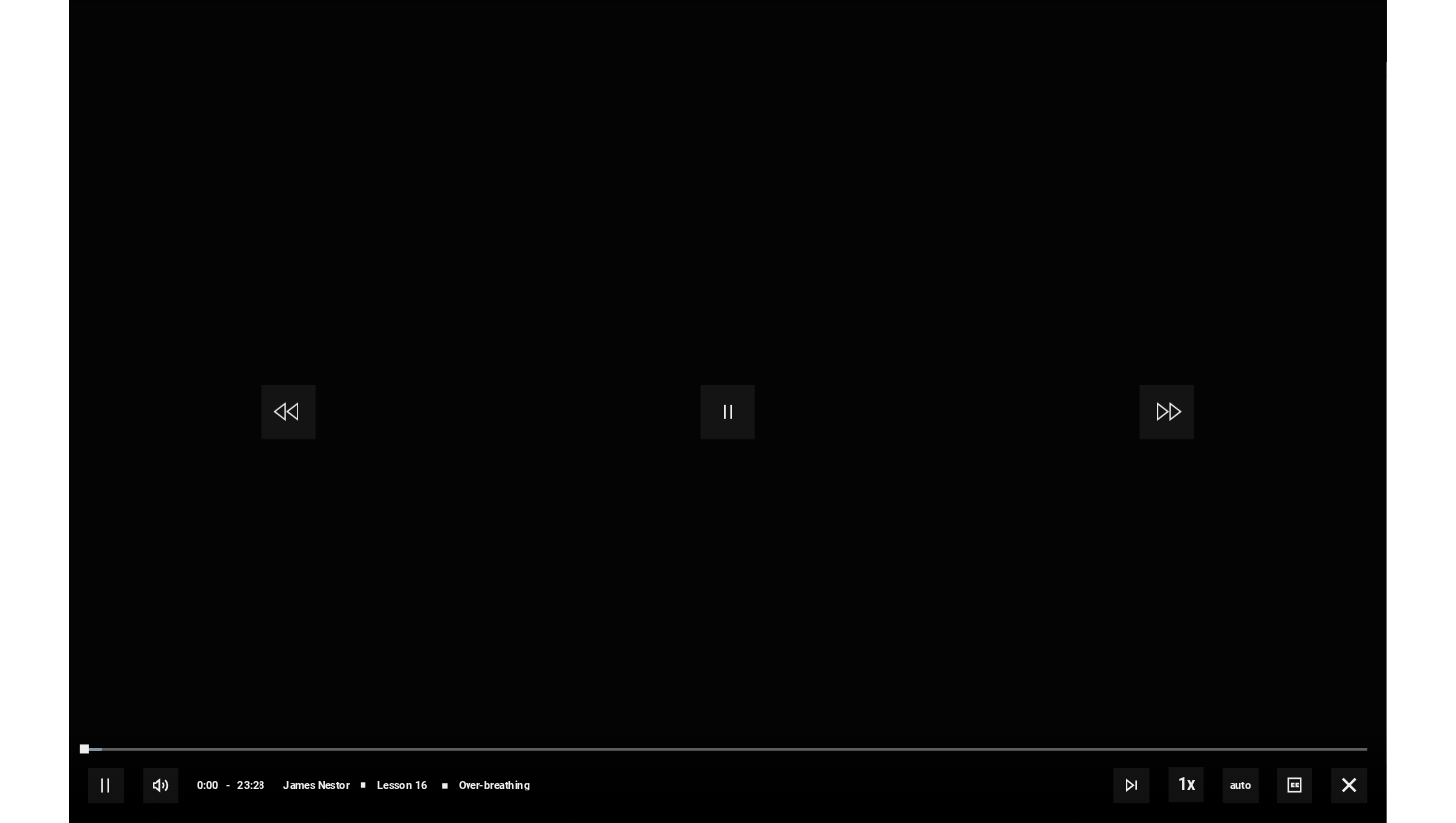 scroll, scrollTop: 920, scrollLeft: 0, axis: vertical 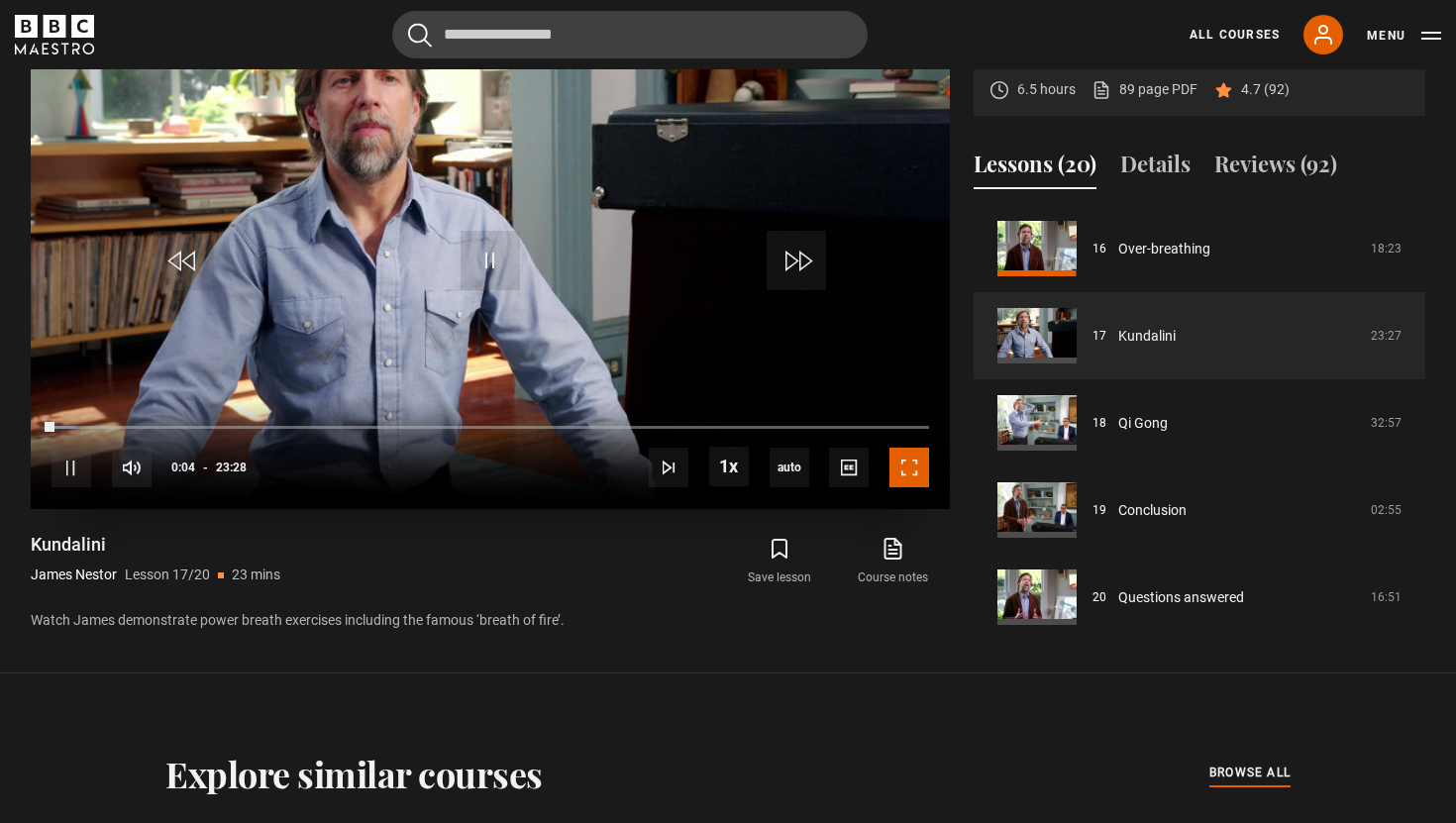 click at bounding box center (909, 467) 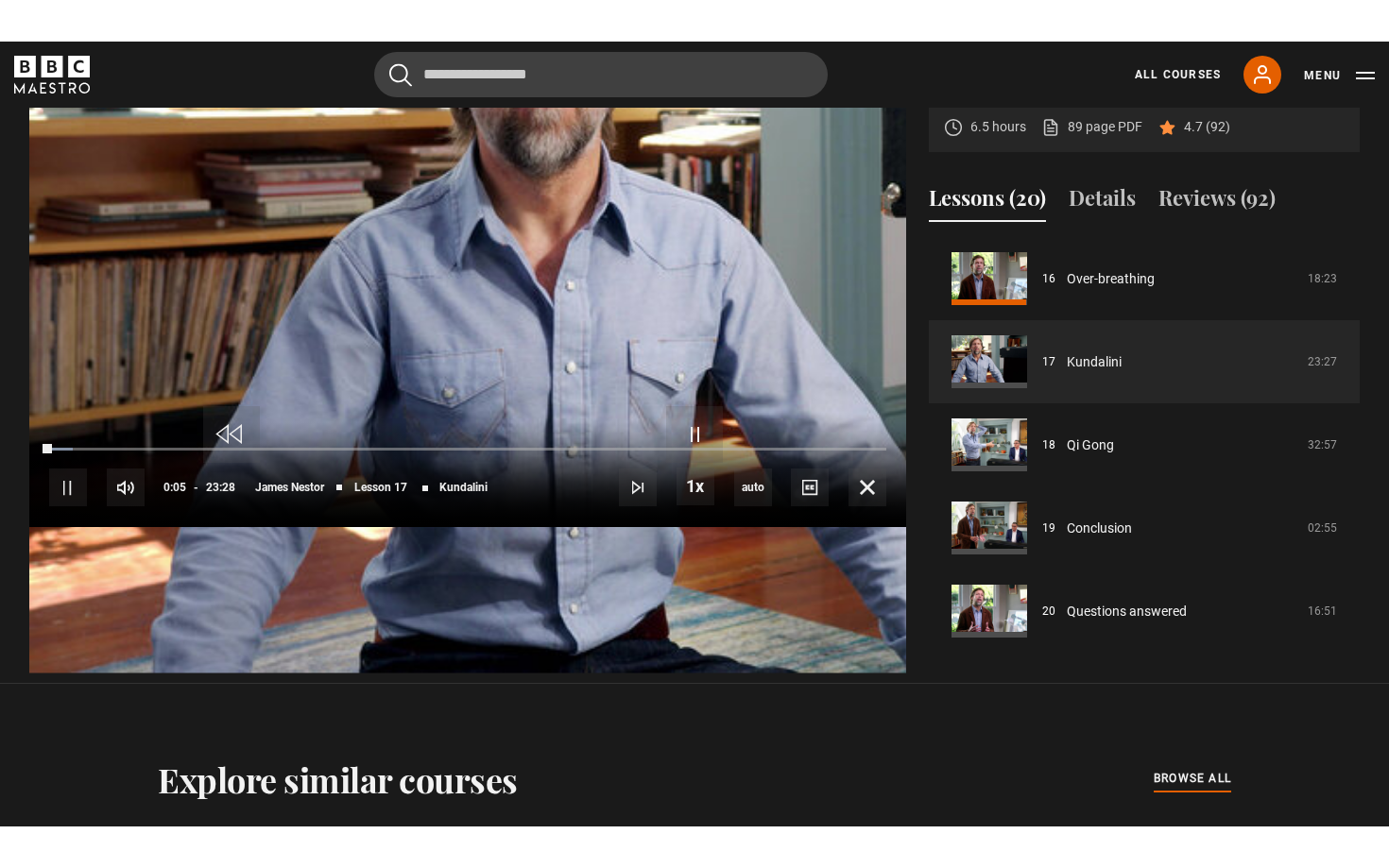 scroll, scrollTop: 870, scrollLeft: 0, axis: vertical 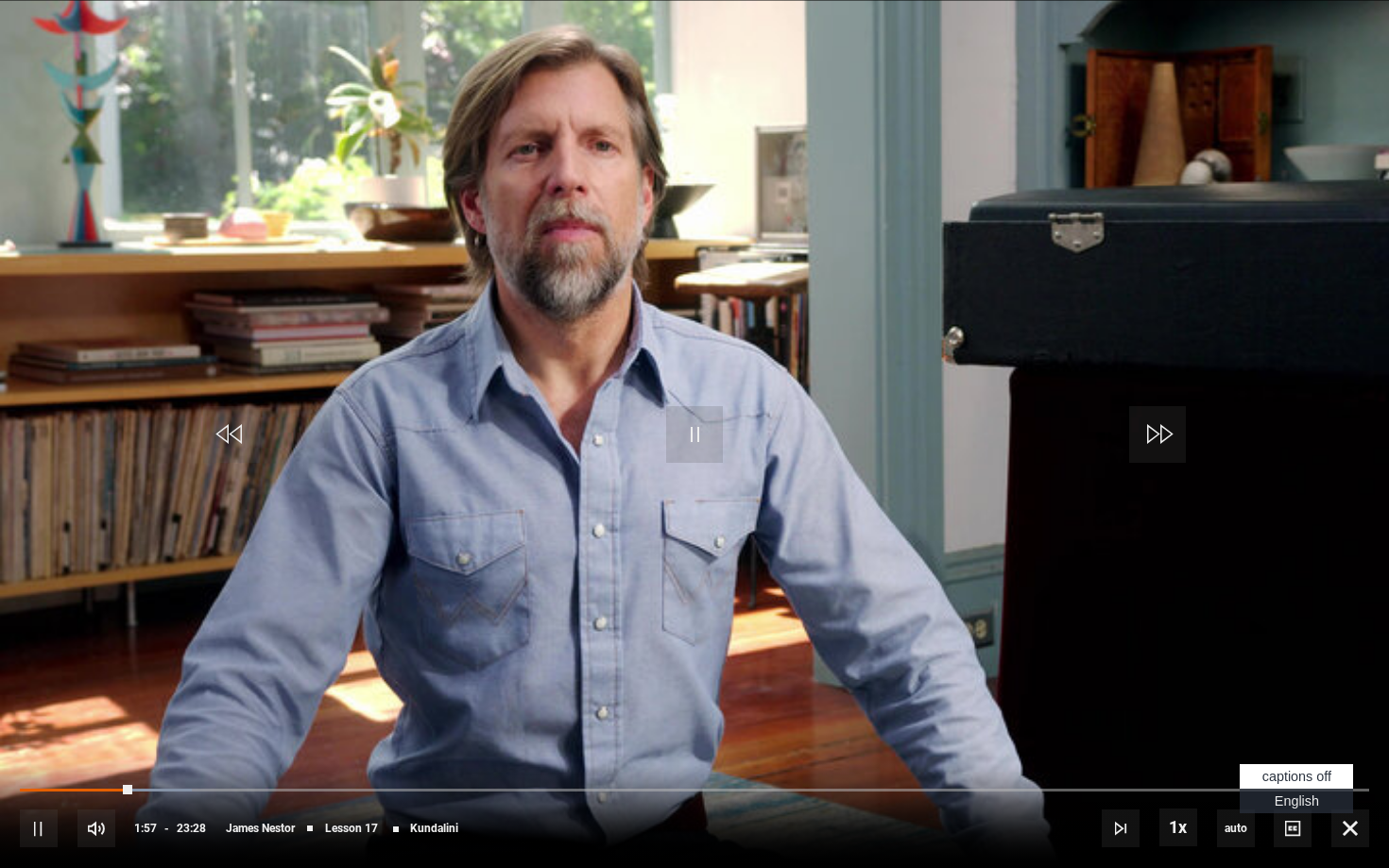 click on "English  Captions" at bounding box center (1296, 801) 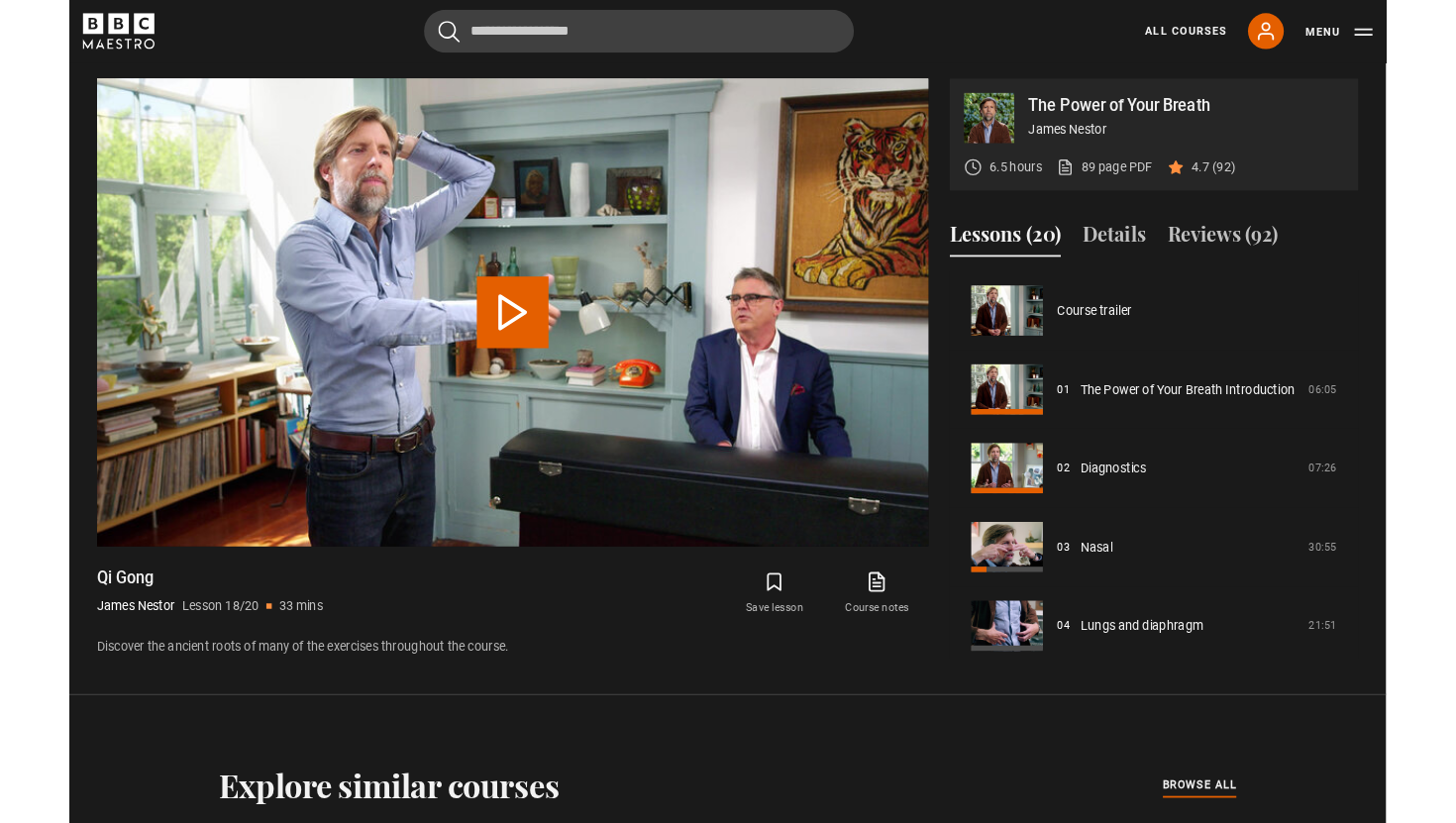 scroll, scrollTop: 920, scrollLeft: 0, axis: vertical 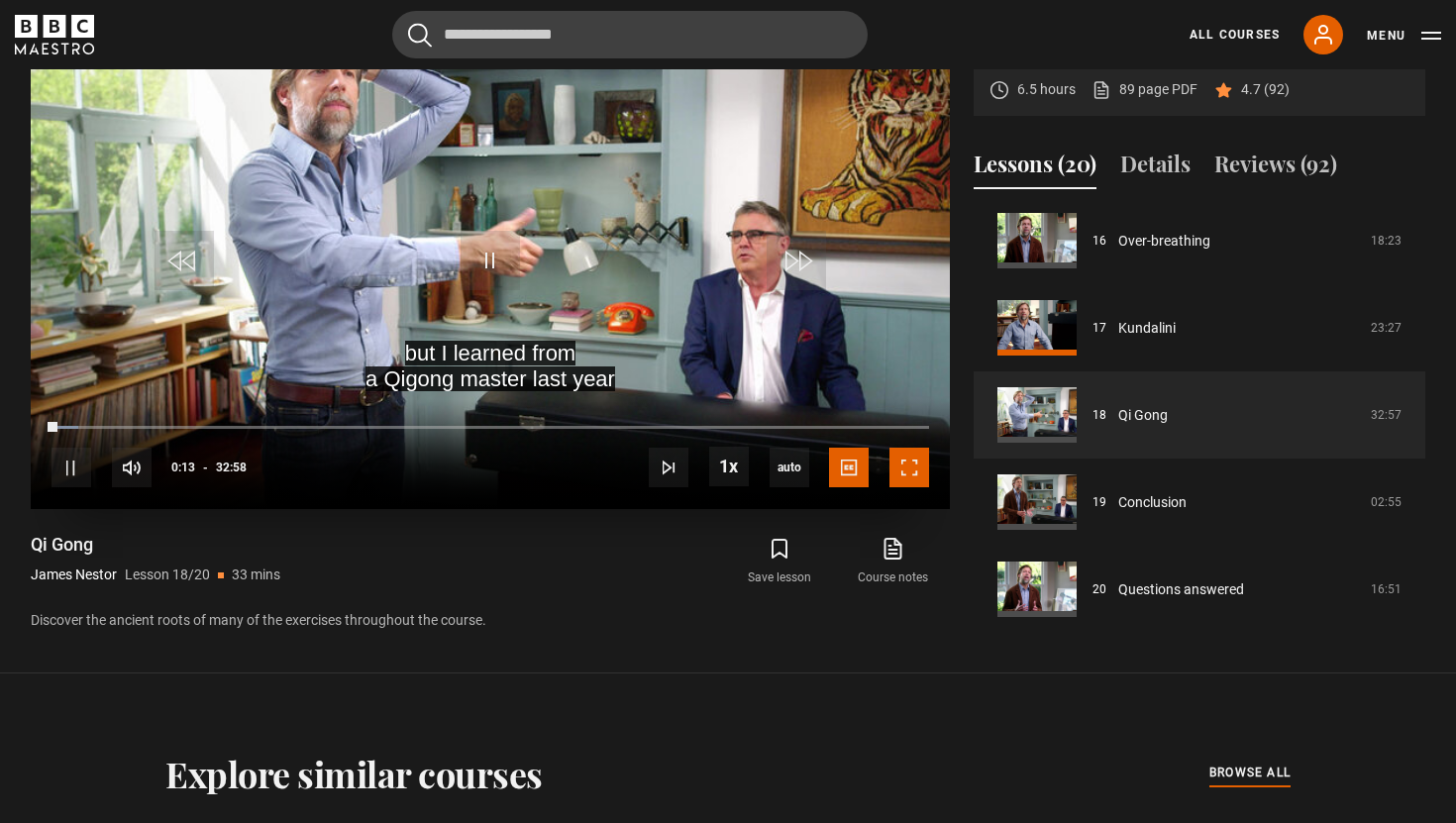 click at bounding box center (909, 467) 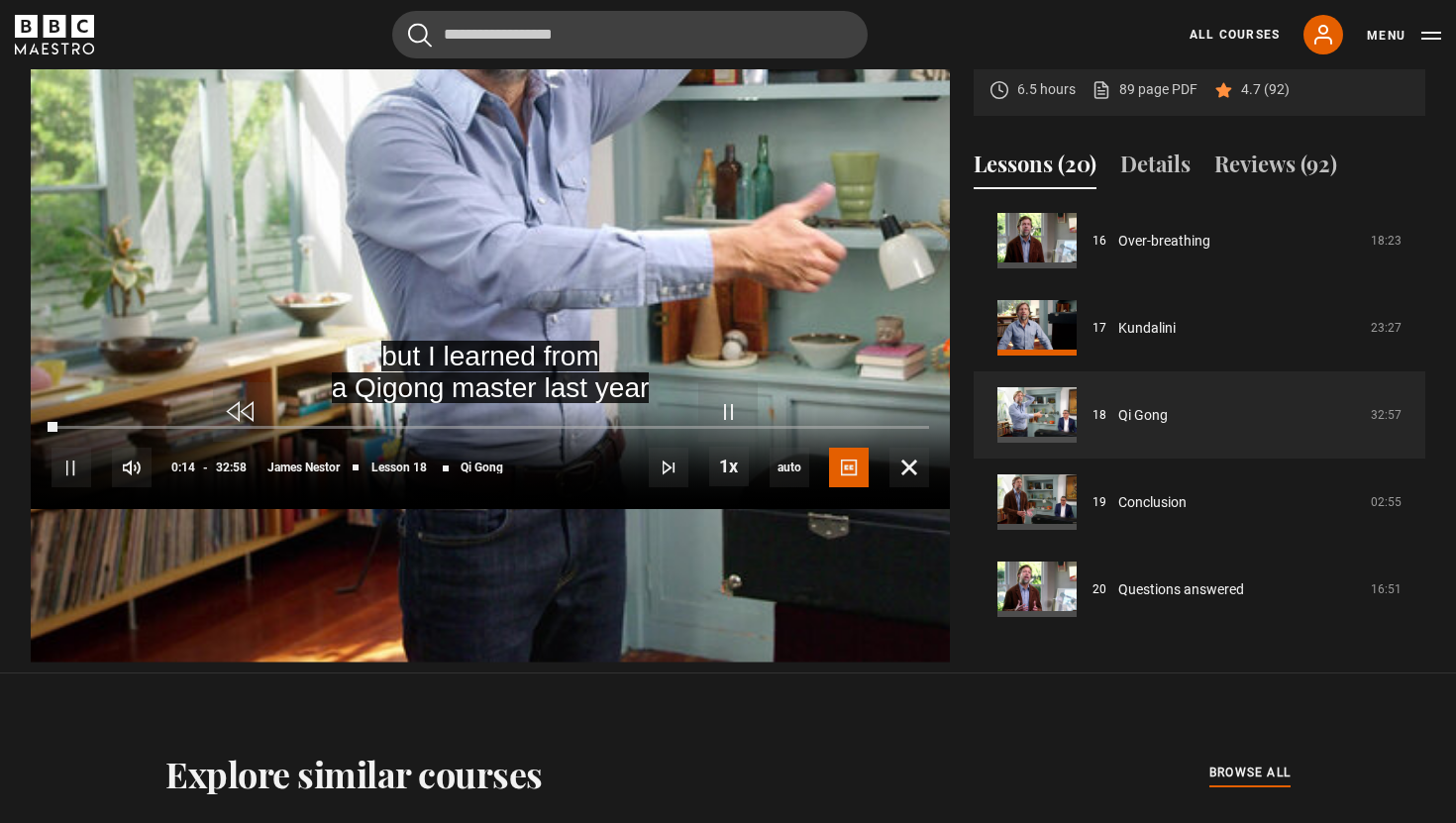 scroll, scrollTop: 912, scrollLeft: 0, axis: vertical 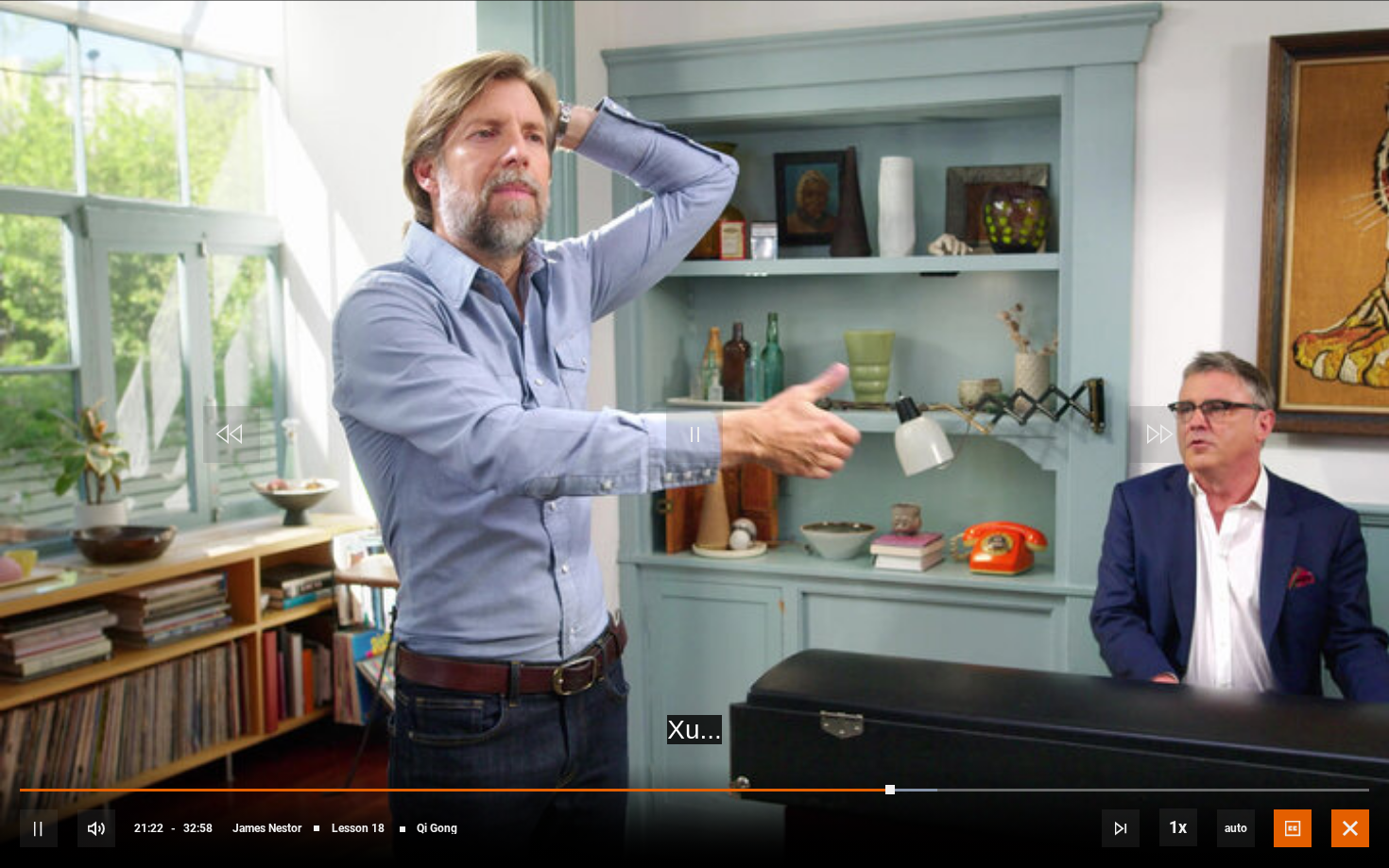 click at bounding box center (1350, 828) 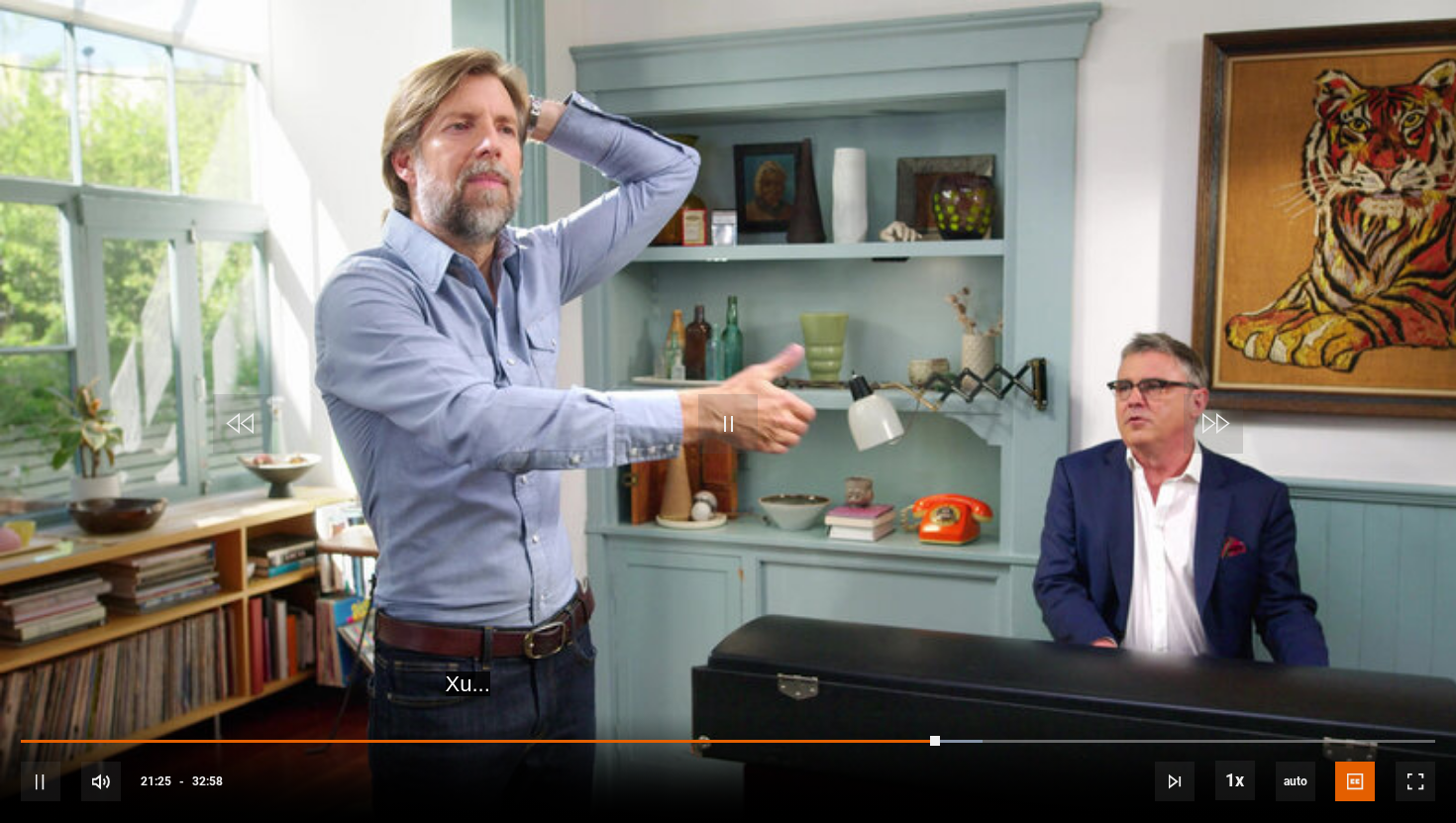 scroll, scrollTop: 931, scrollLeft: 0, axis: vertical 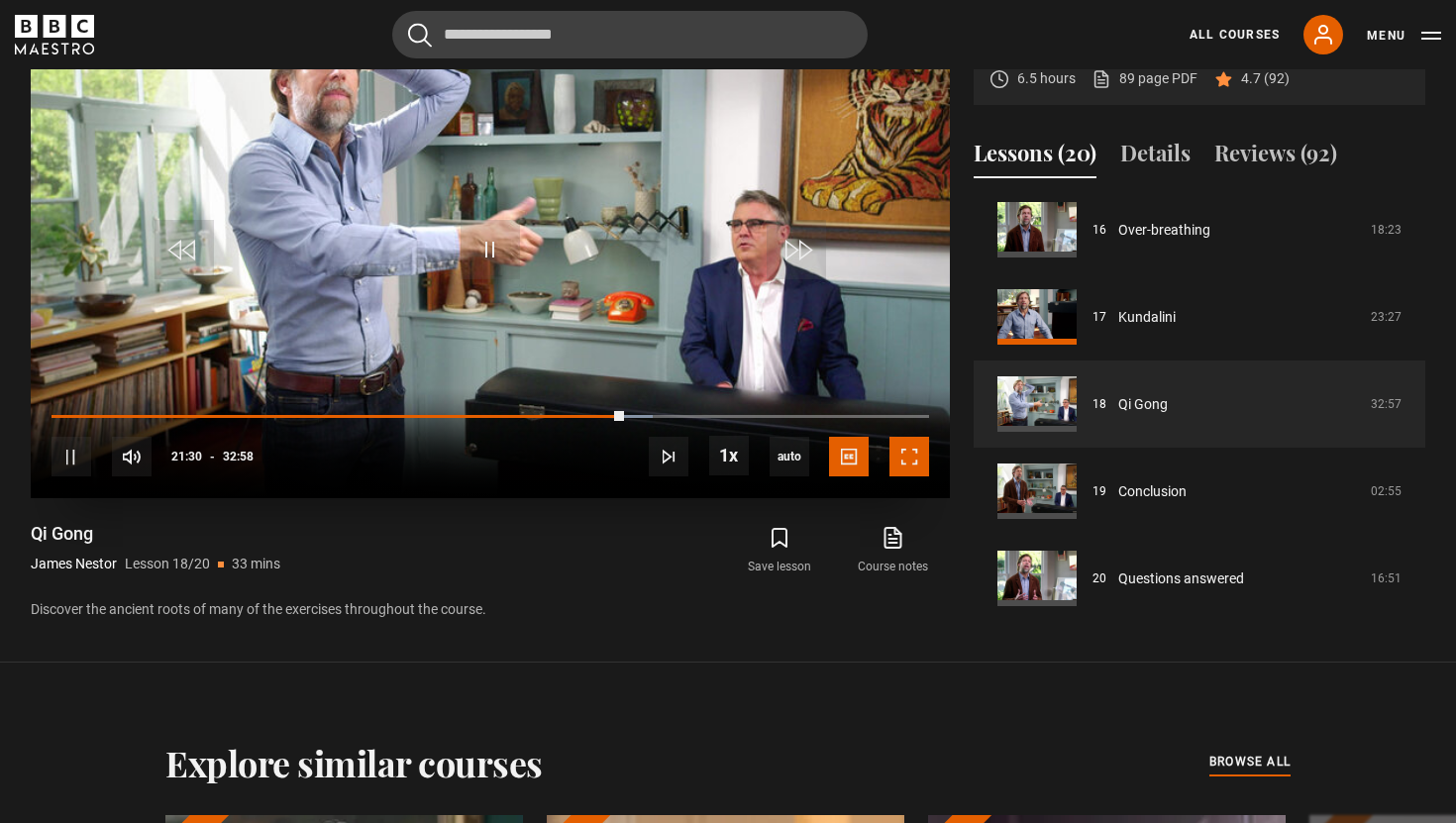 click at bounding box center [909, 457] 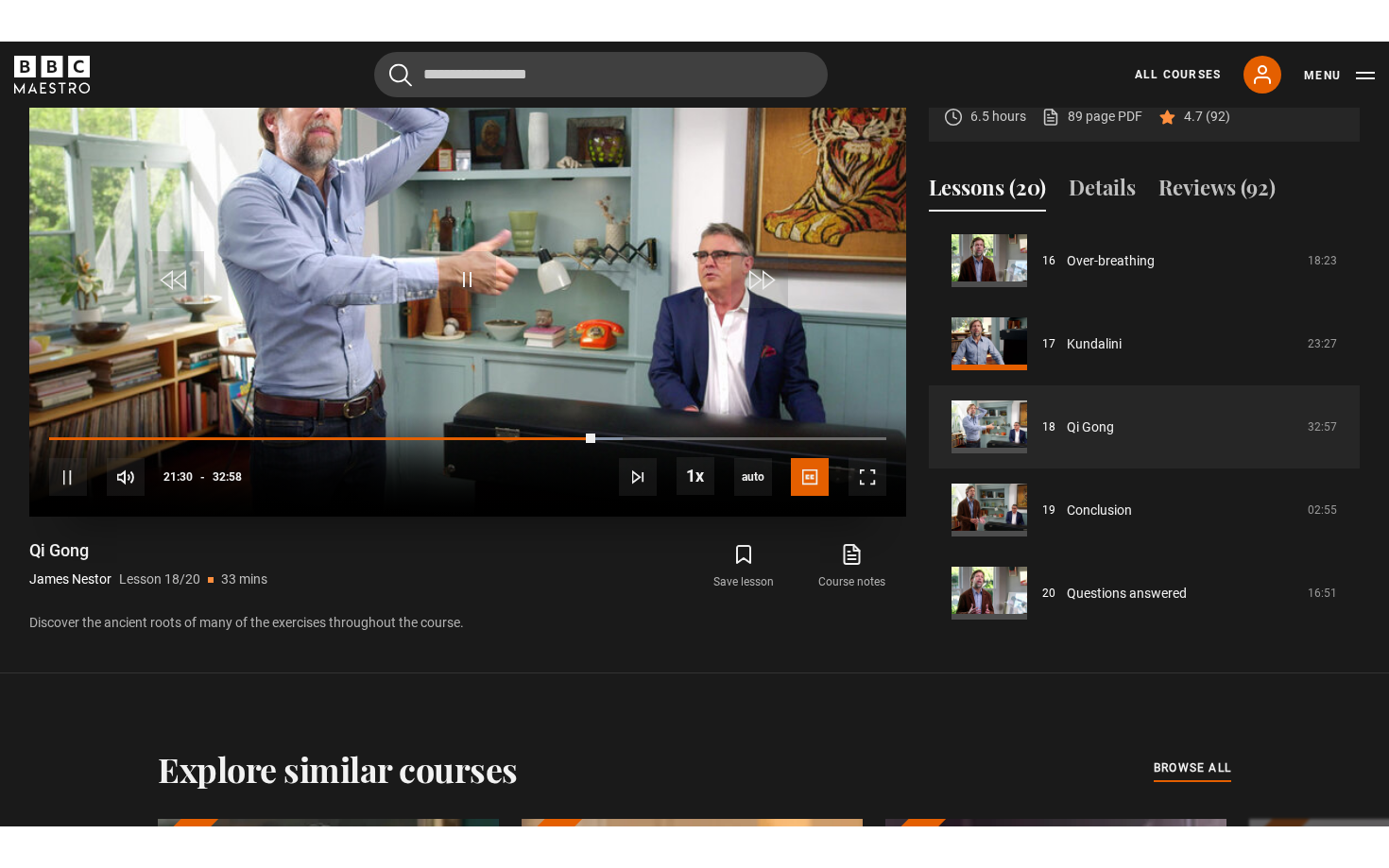scroll, scrollTop: 870, scrollLeft: 0, axis: vertical 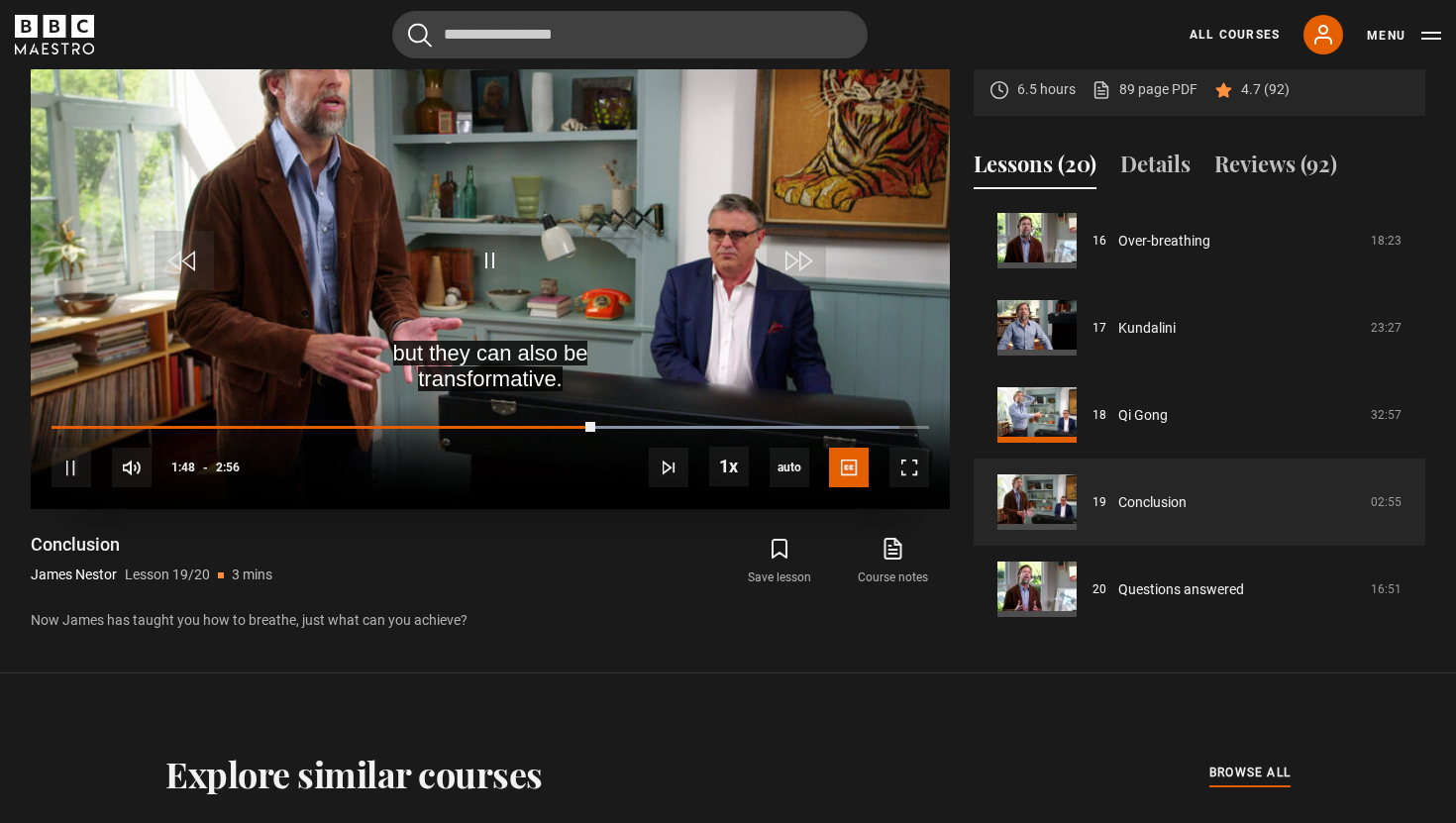 click on "10s Skip Back 10 seconds Pause 10s Skip Forward 10 seconds Loaded :  96.59% 0:23 1:48 Pause Mute Current Time  1:48 - Duration  2:56
James Nestor
Lesson 19
Conclusion
1x Playback Rate 2x 1.5x 1x , selected 0.5x auto Quality 360p 720p 1080p 2160p Auto , selected Captions captions off English  Captions , selected" at bounding box center (490, 454) 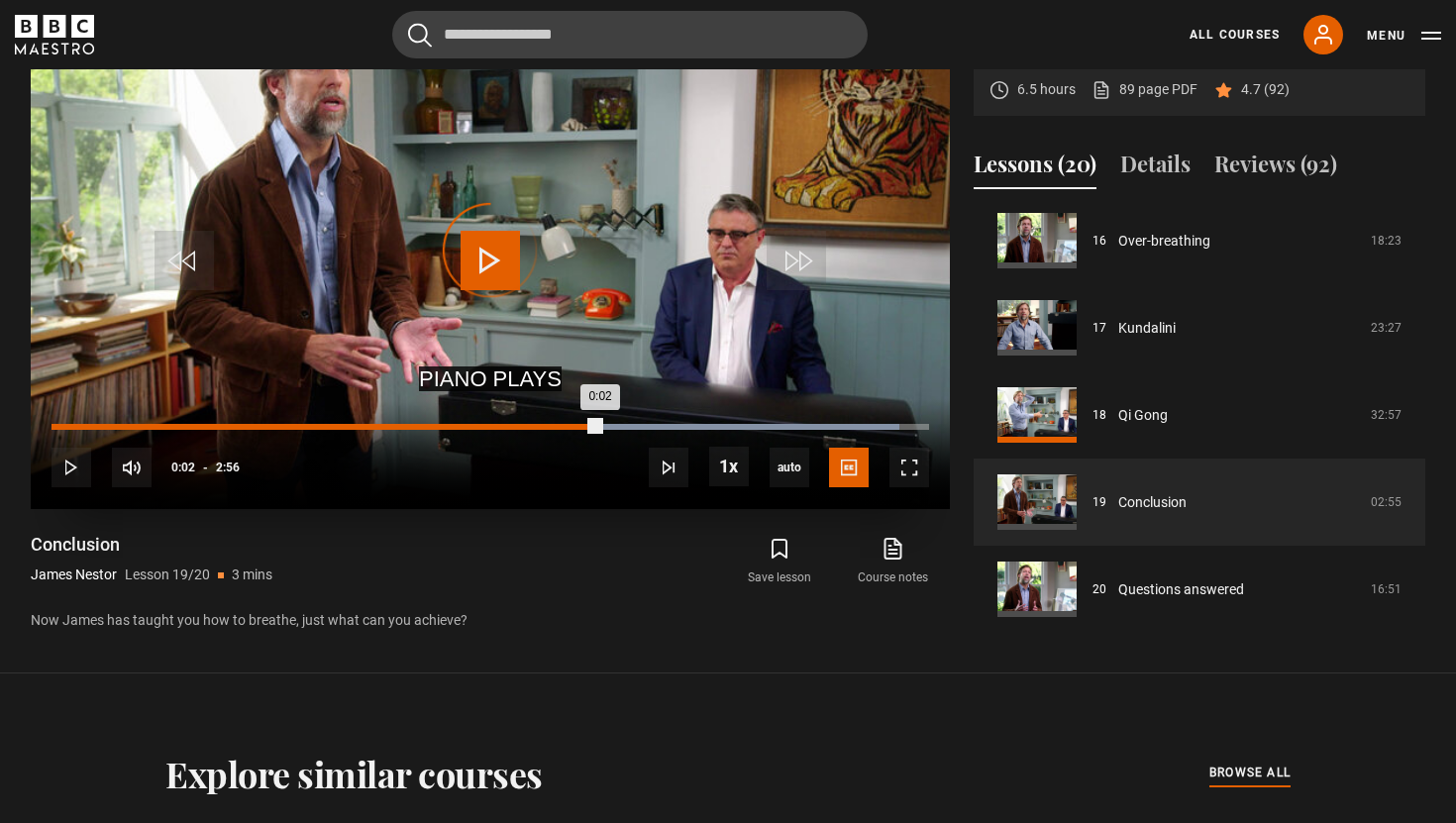 click on "0:02" at bounding box center [64, 427] 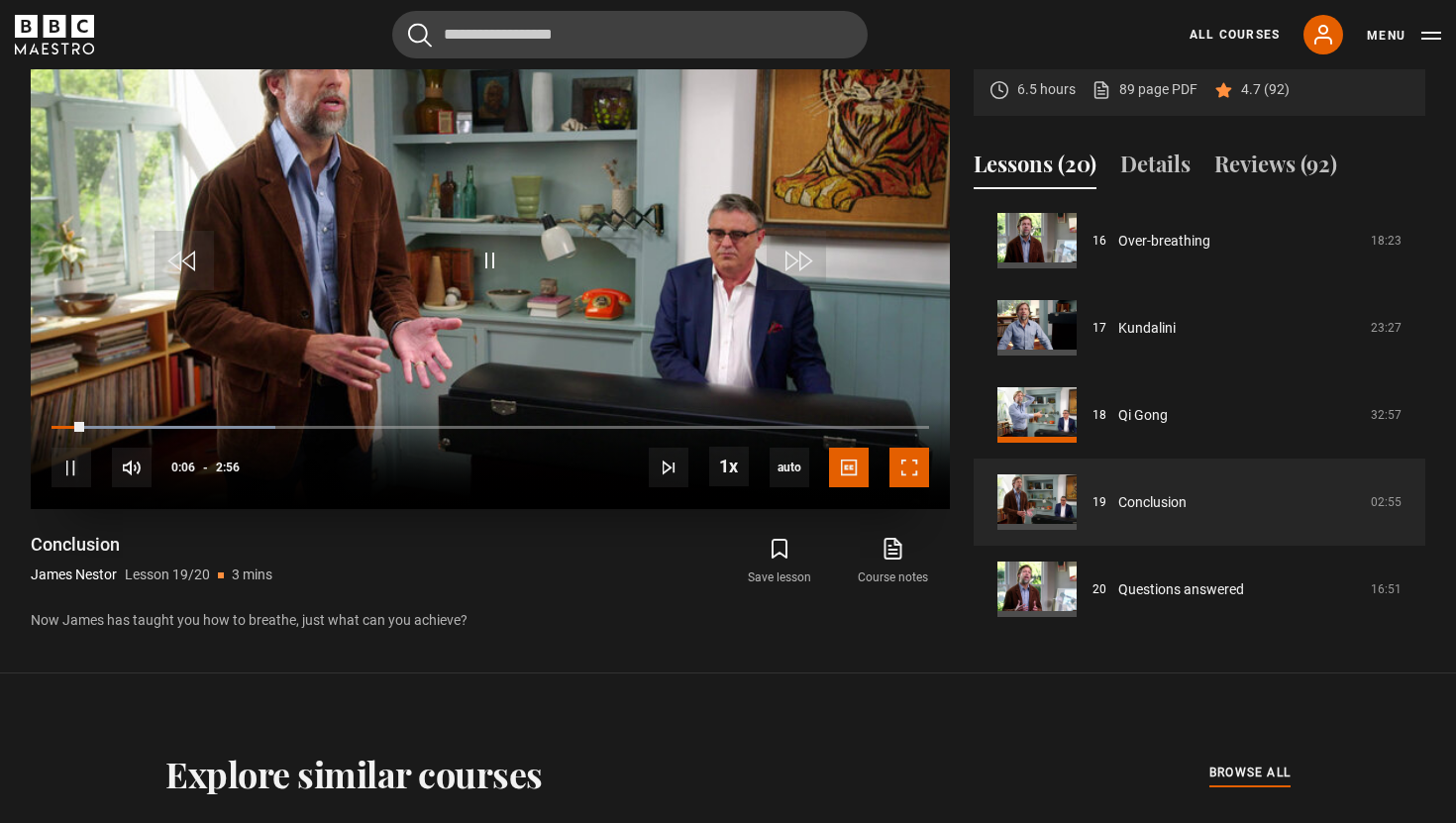 click at bounding box center (909, 467) 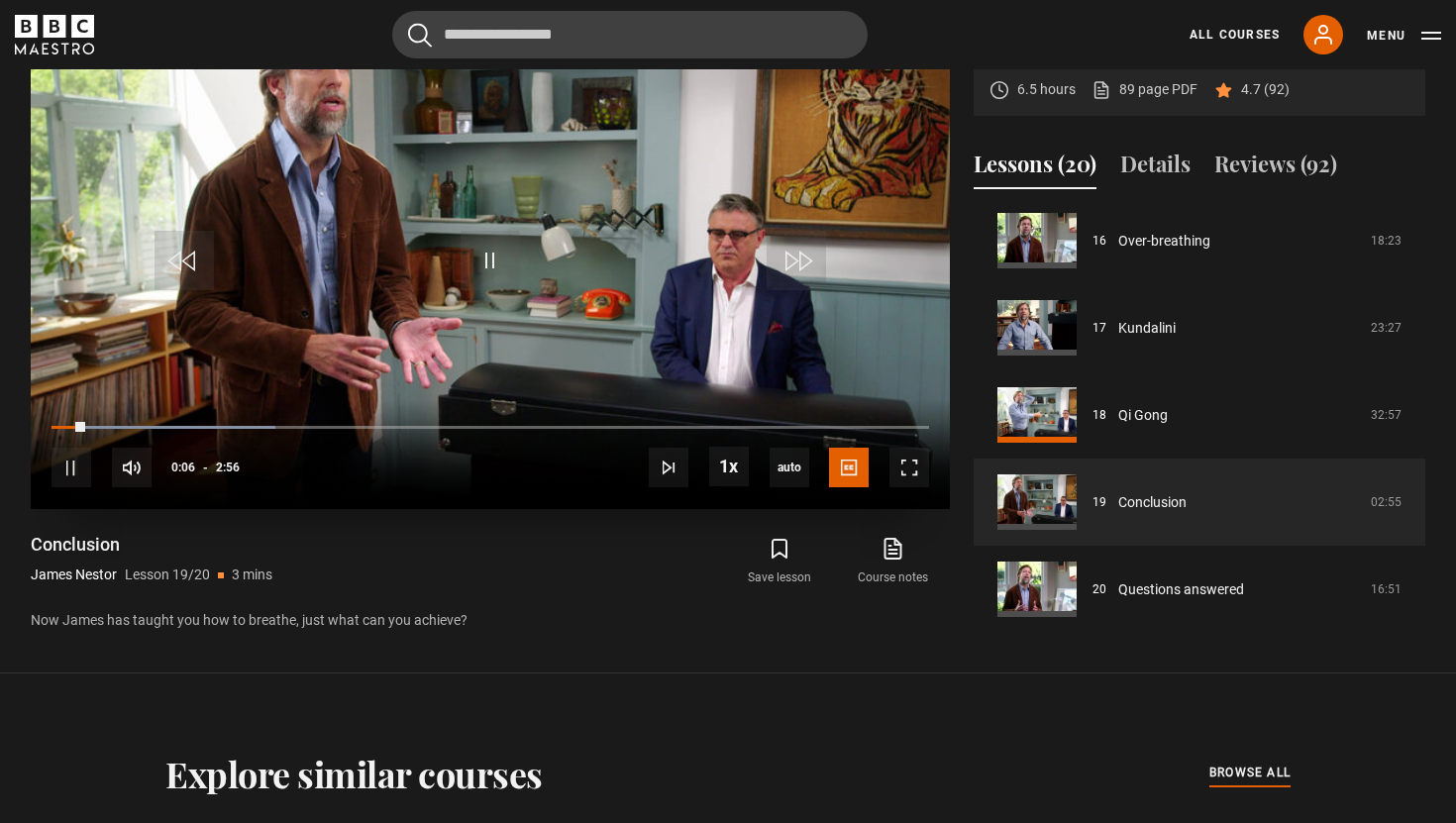scroll, scrollTop: 912, scrollLeft: 0, axis: vertical 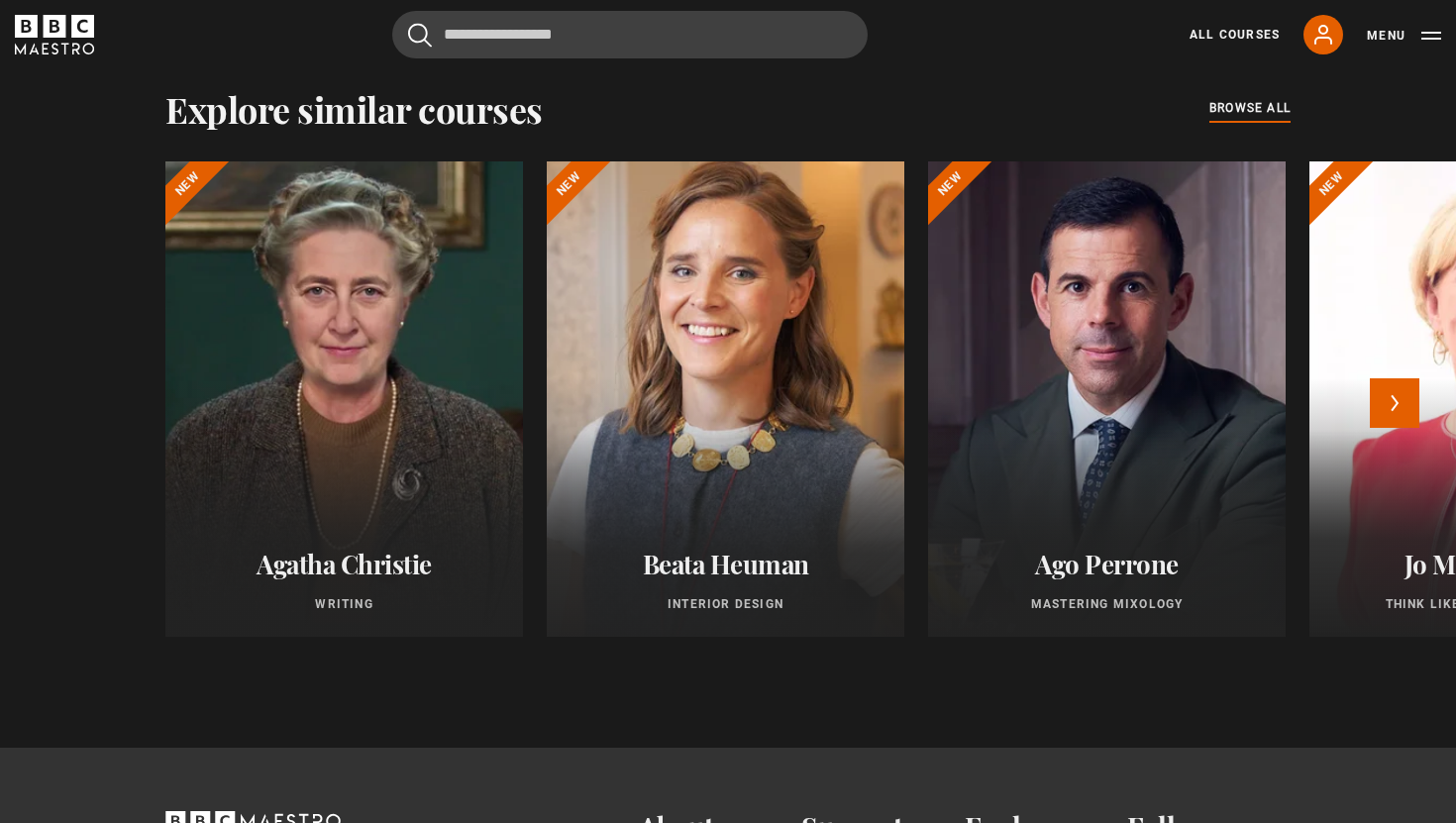 click at bounding box center (725, 399) 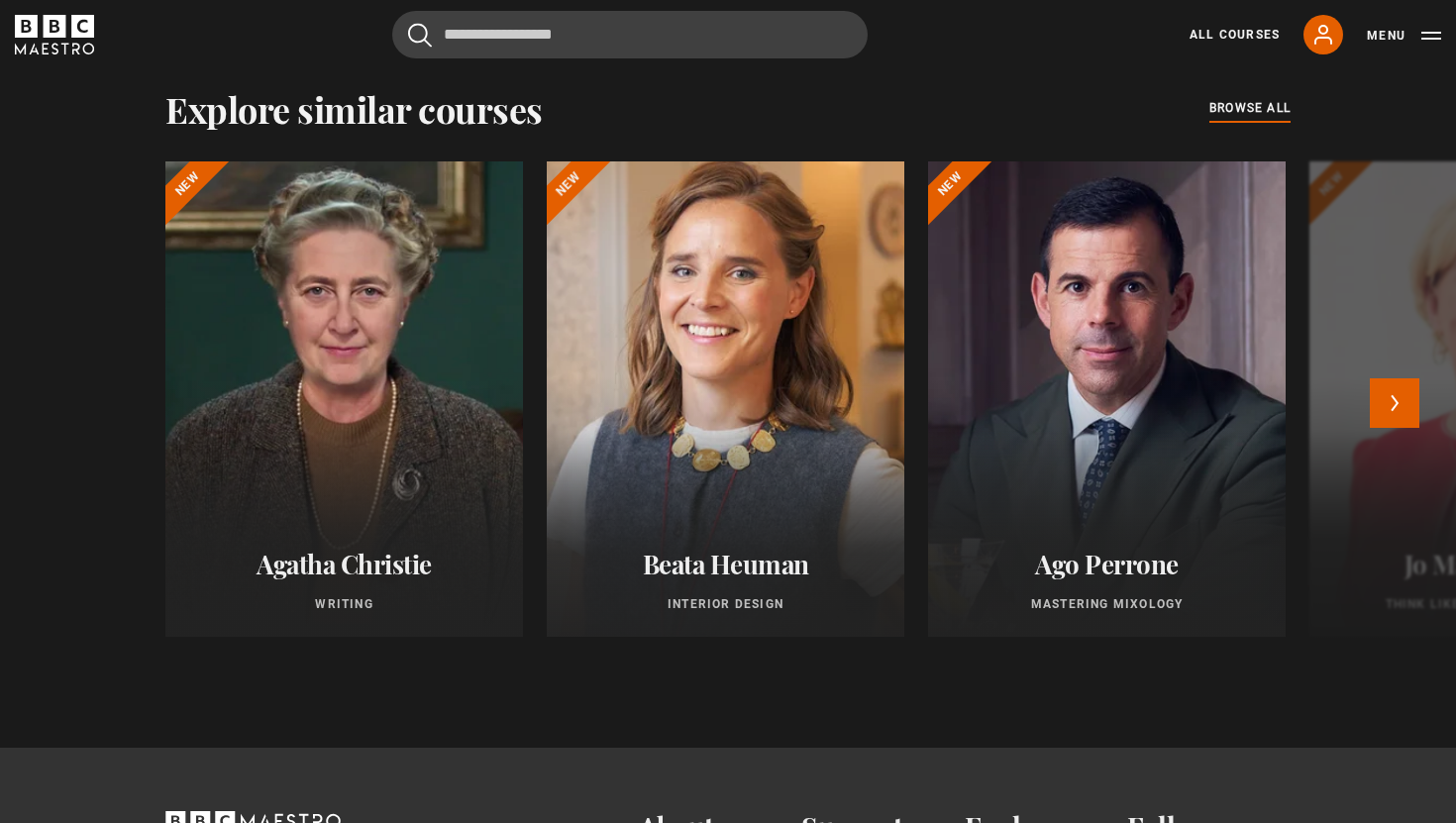 click at bounding box center [725, 399] 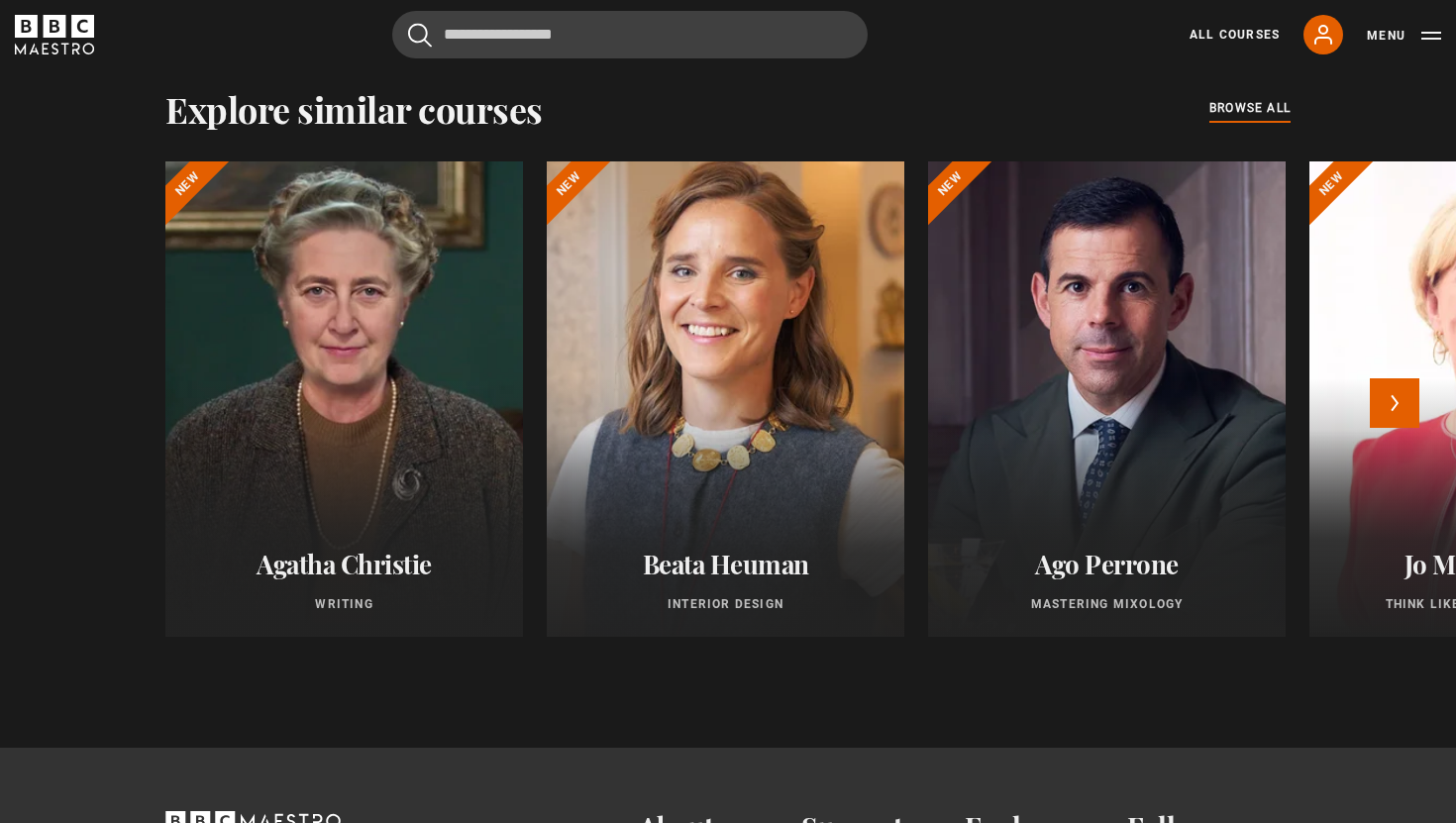 click at bounding box center [725, 399] 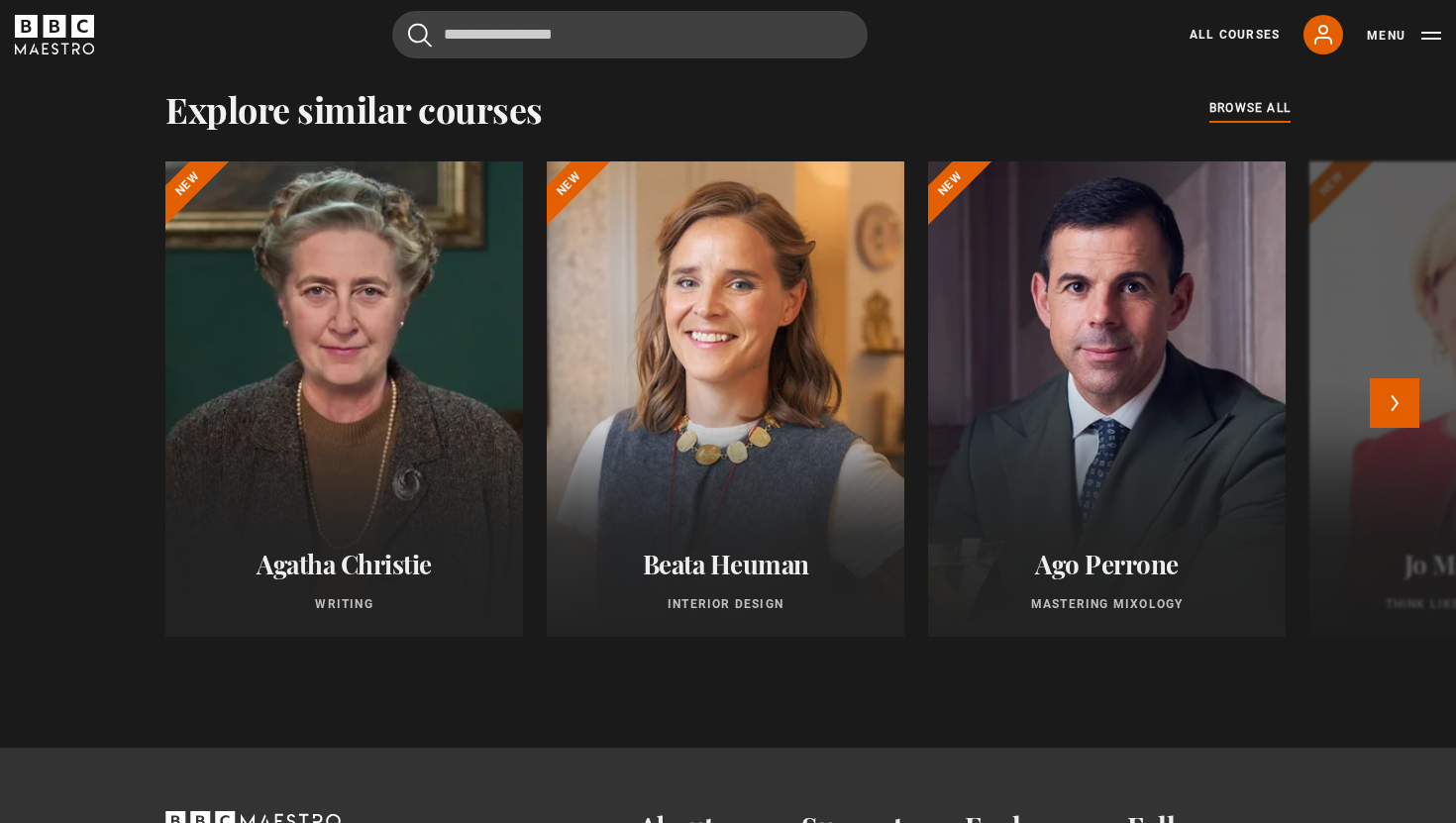 click on "Beata Heuman
Interior Design" at bounding box center [725, 580] 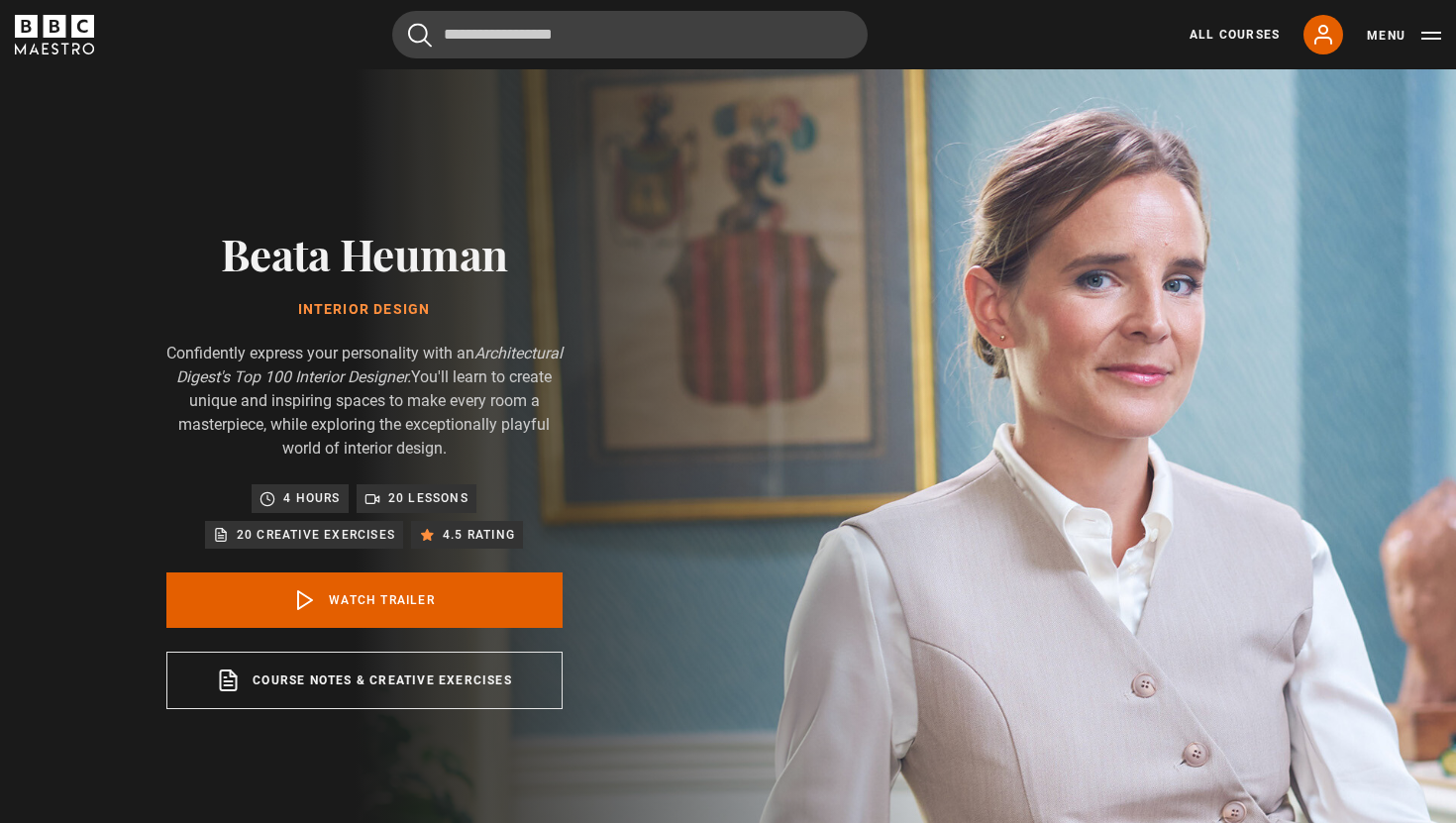 scroll, scrollTop: 0, scrollLeft: 0, axis: both 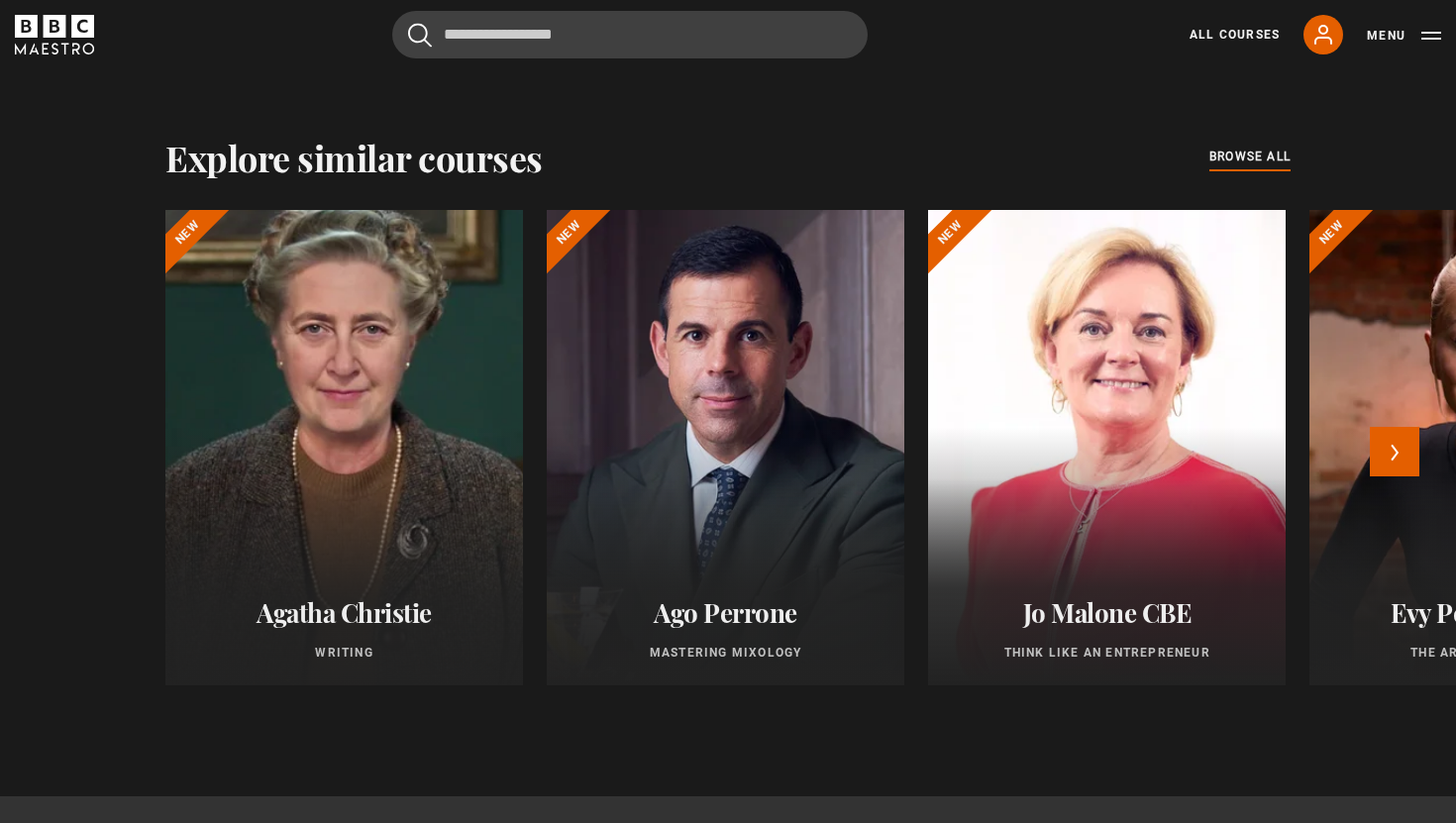 click at bounding box center [344, 448] 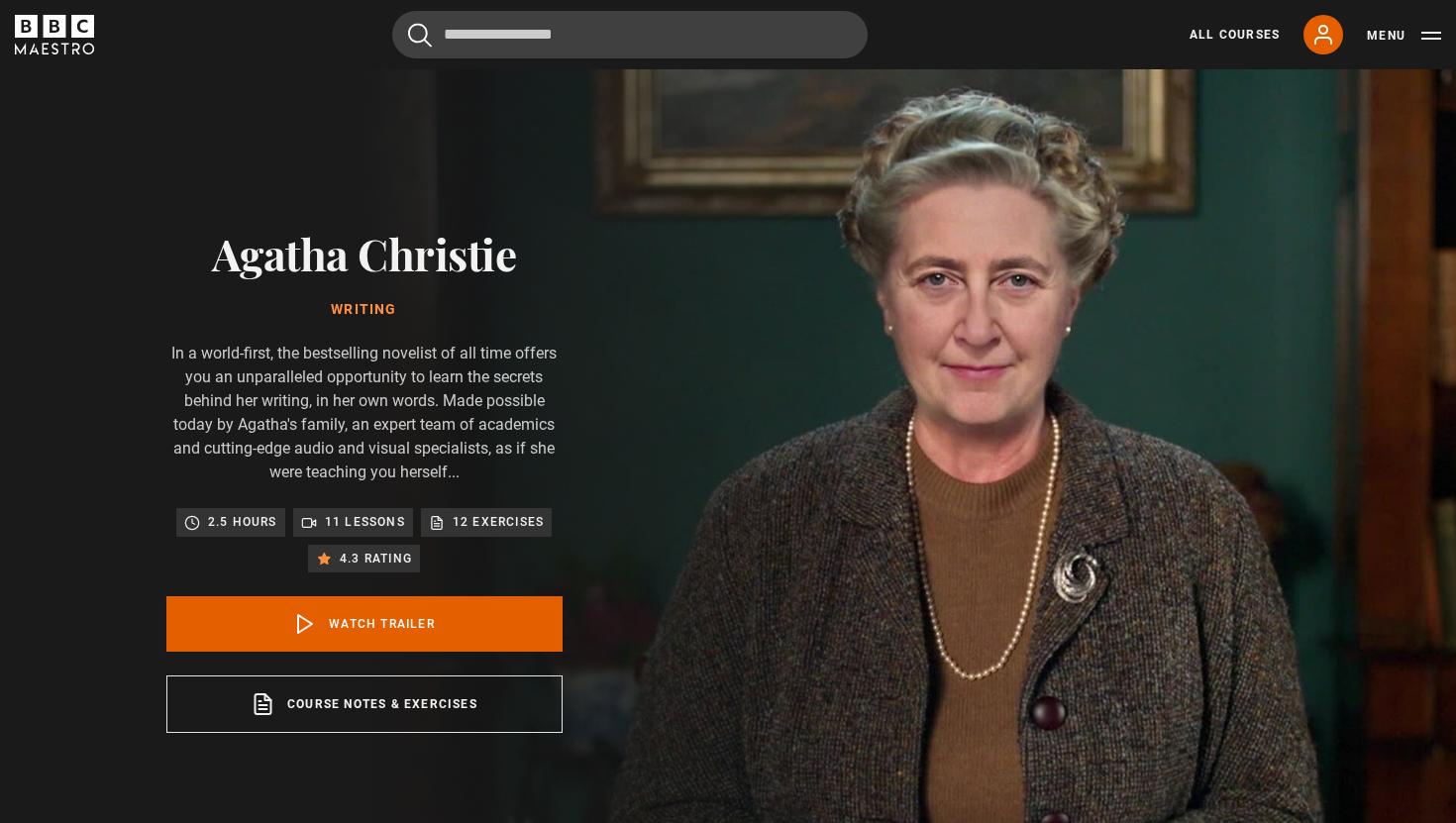 scroll, scrollTop: 0, scrollLeft: 0, axis: both 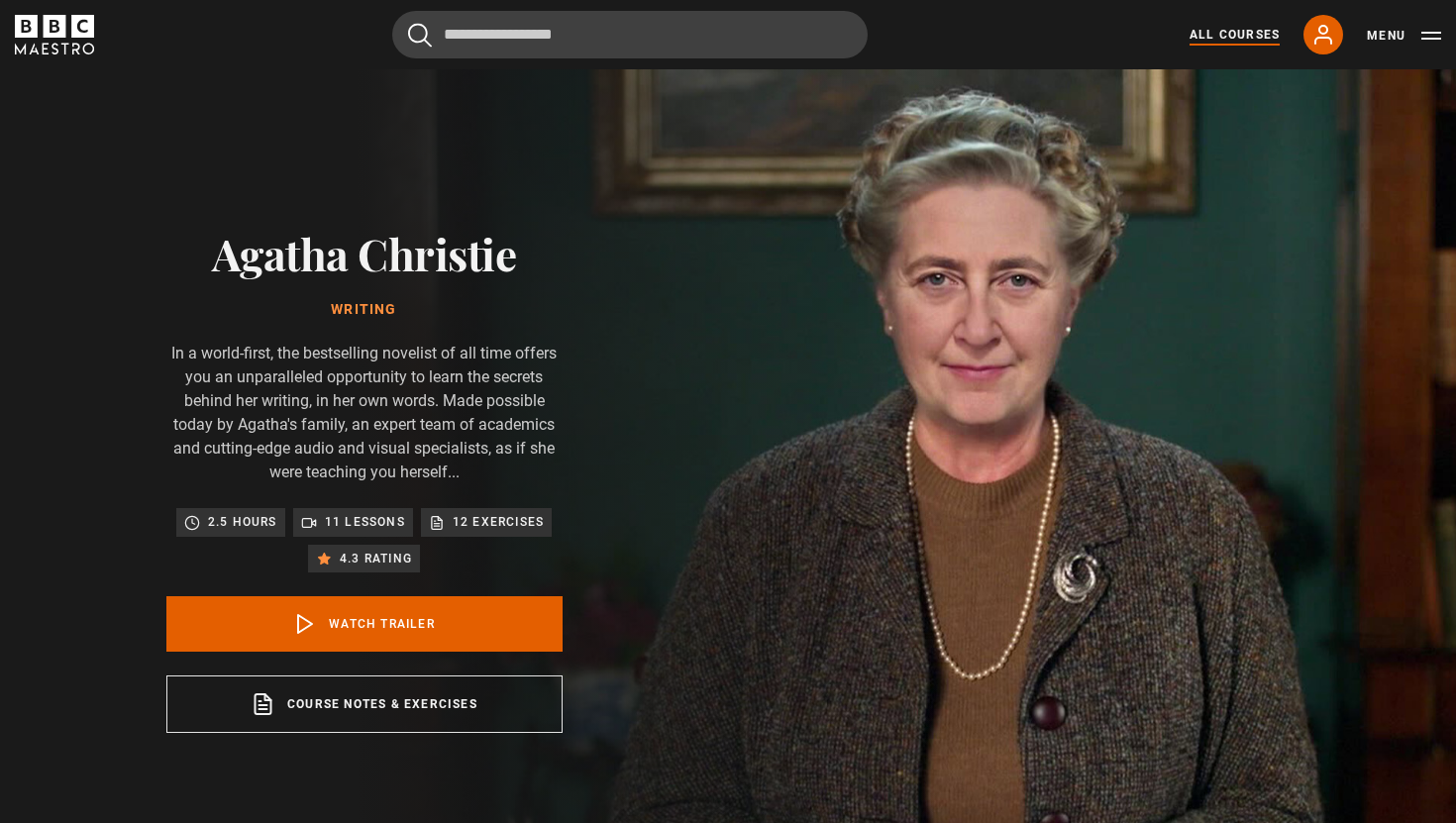 click on "All Courses" at bounding box center [1234, 35] 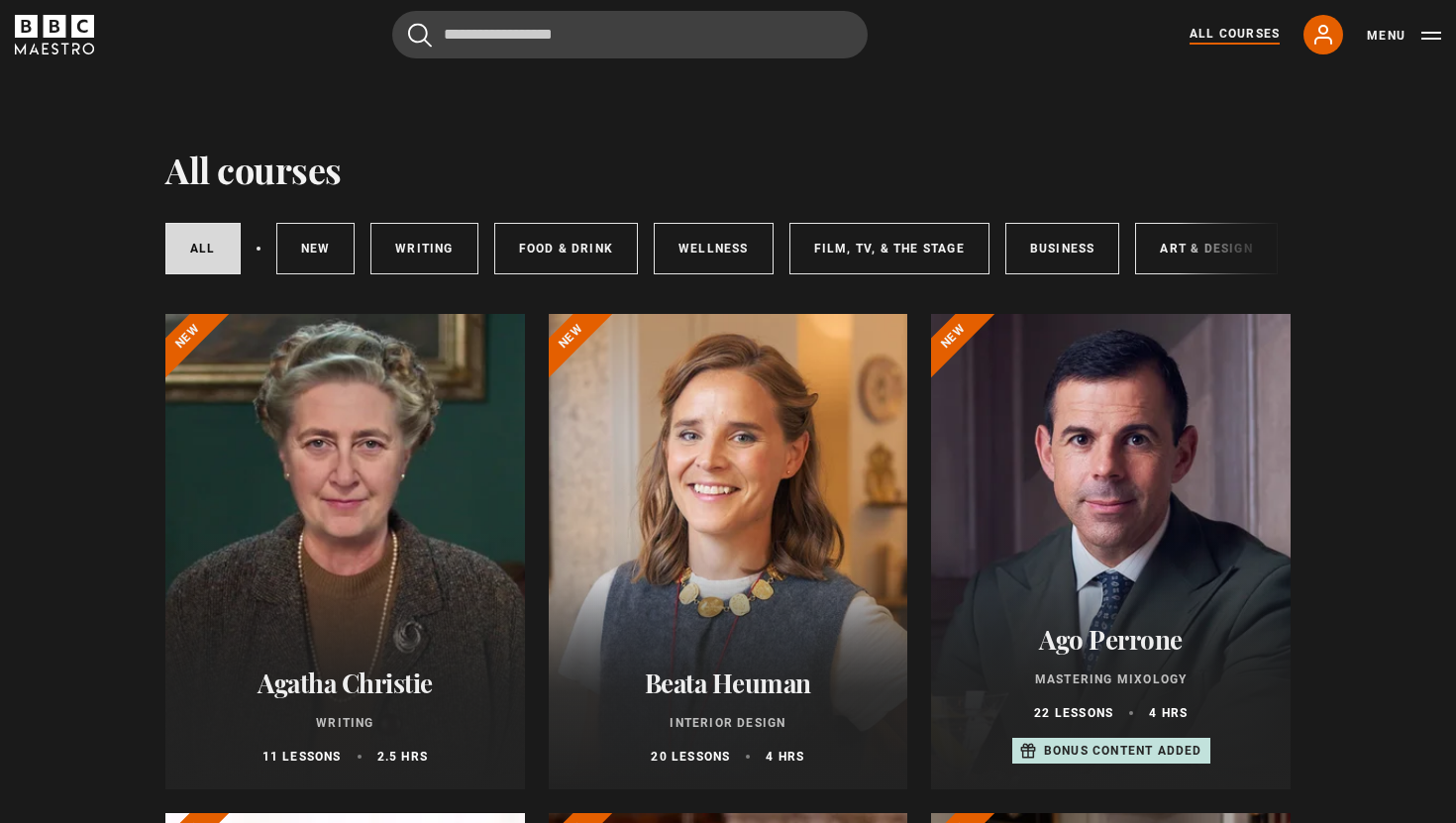 scroll, scrollTop: 0, scrollLeft: 0, axis: both 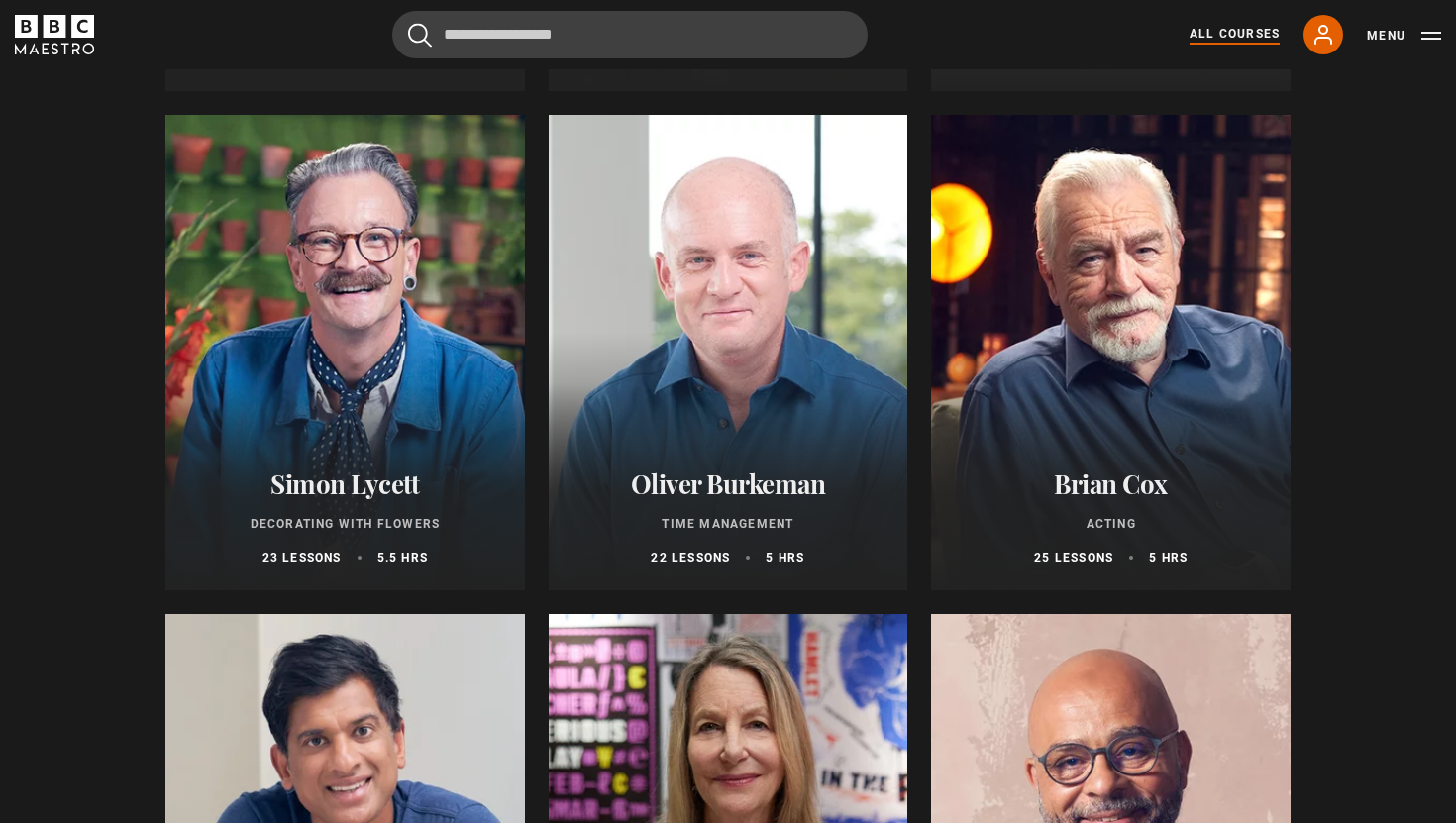 click at bounding box center (728, 353) 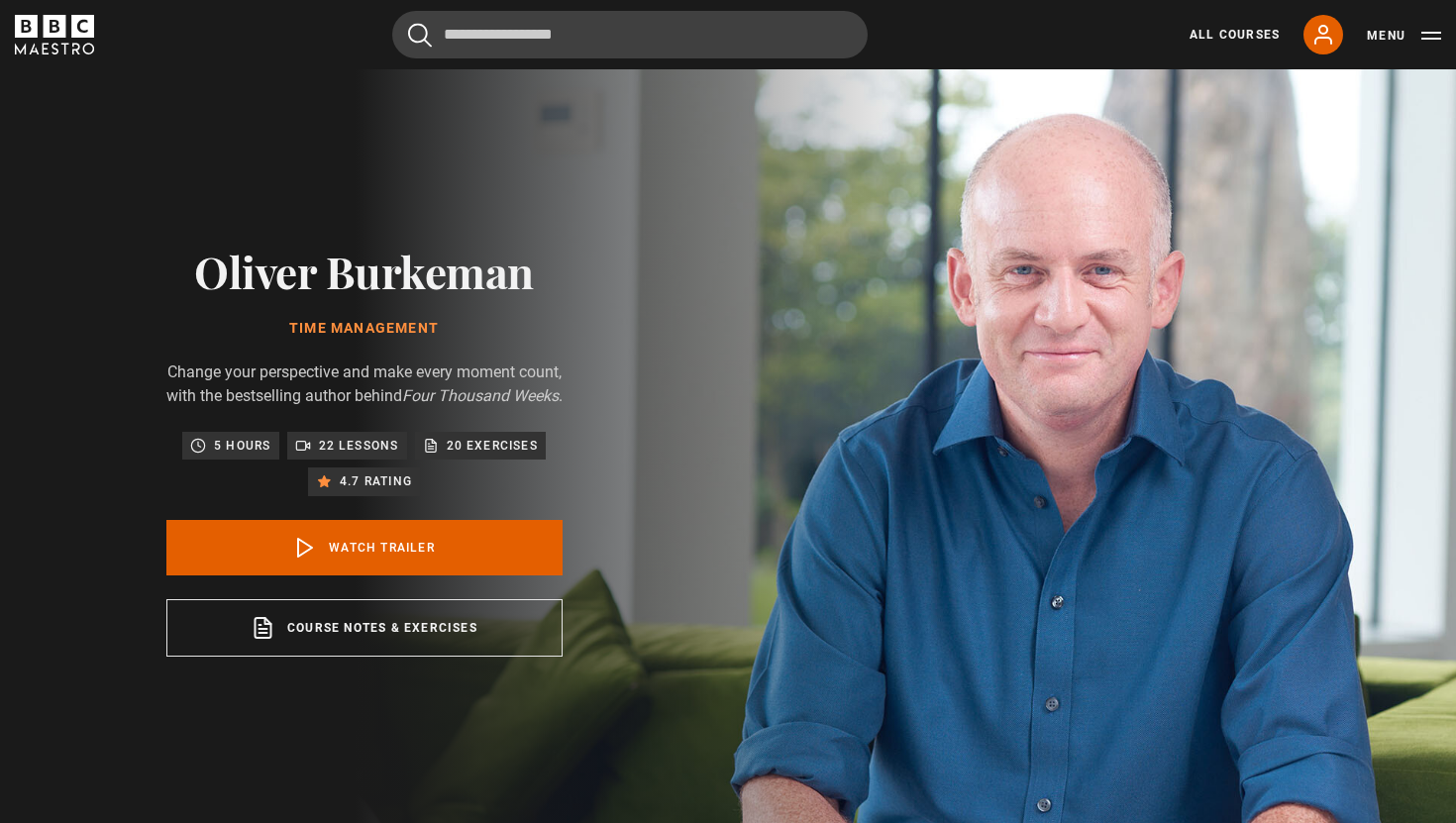 scroll, scrollTop: 0, scrollLeft: 0, axis: both 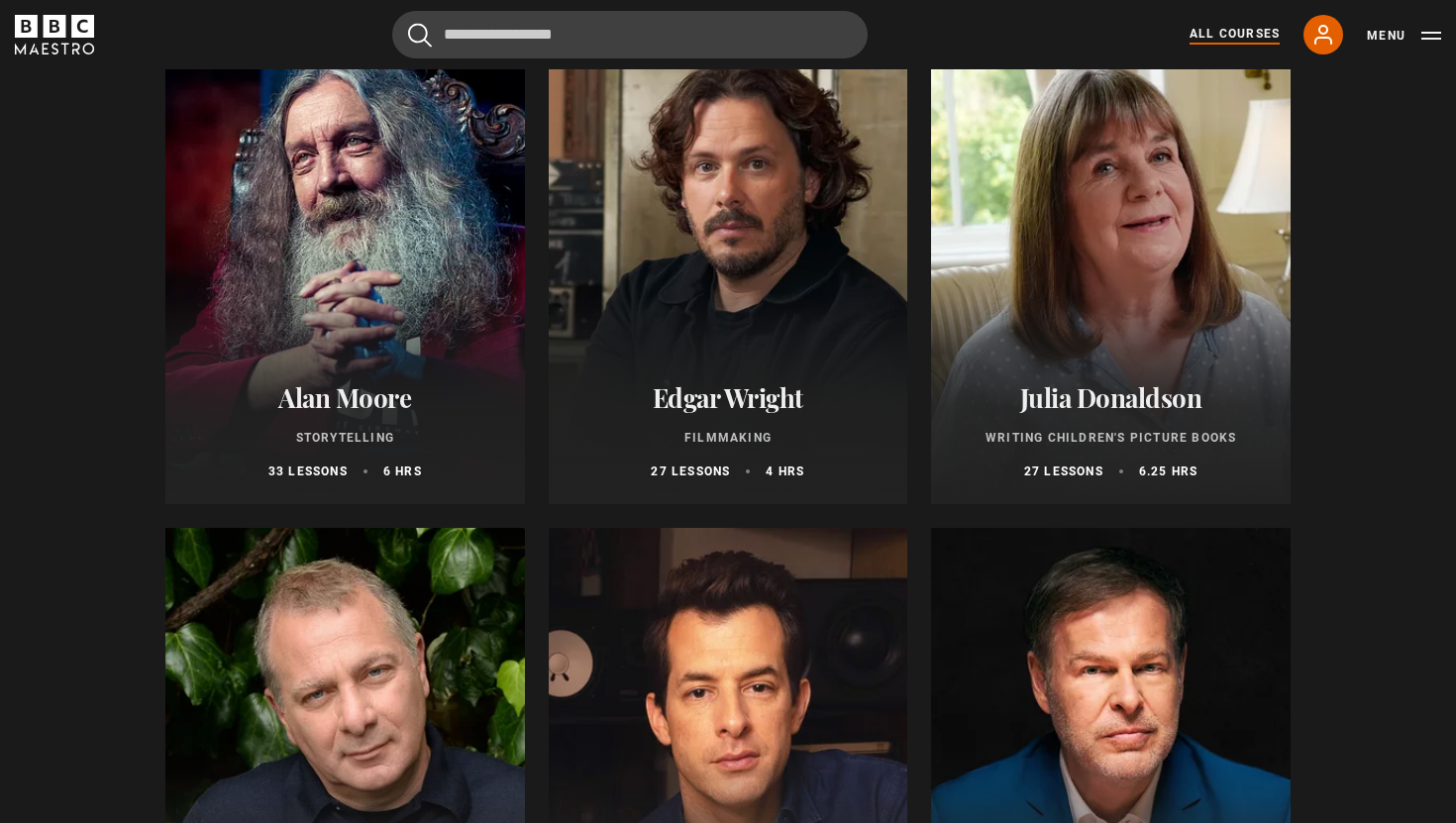click at bounding box center [345, 266] 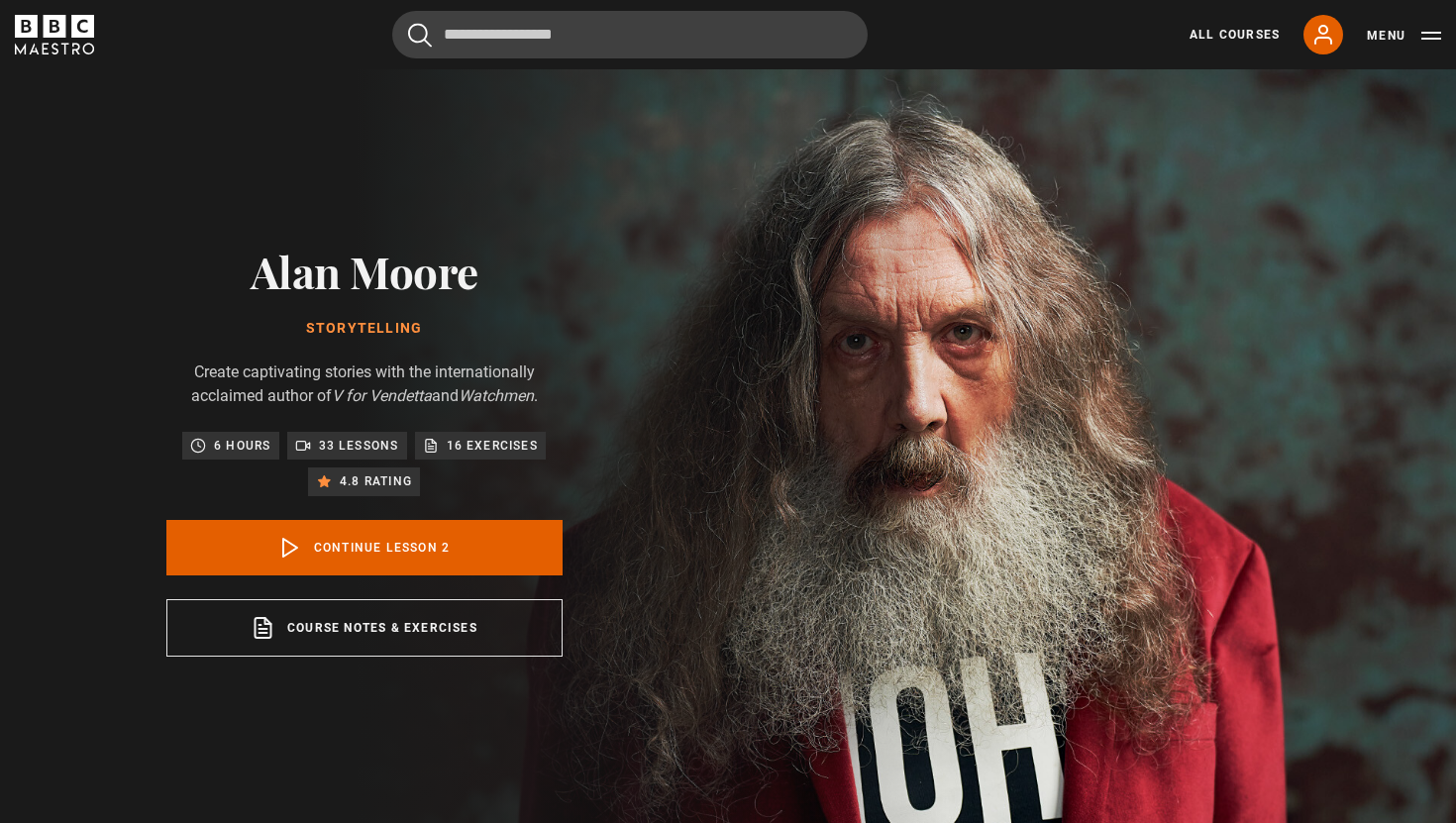 scroll, scrollTop: 833, scrollLeft: 0, axis: vertical 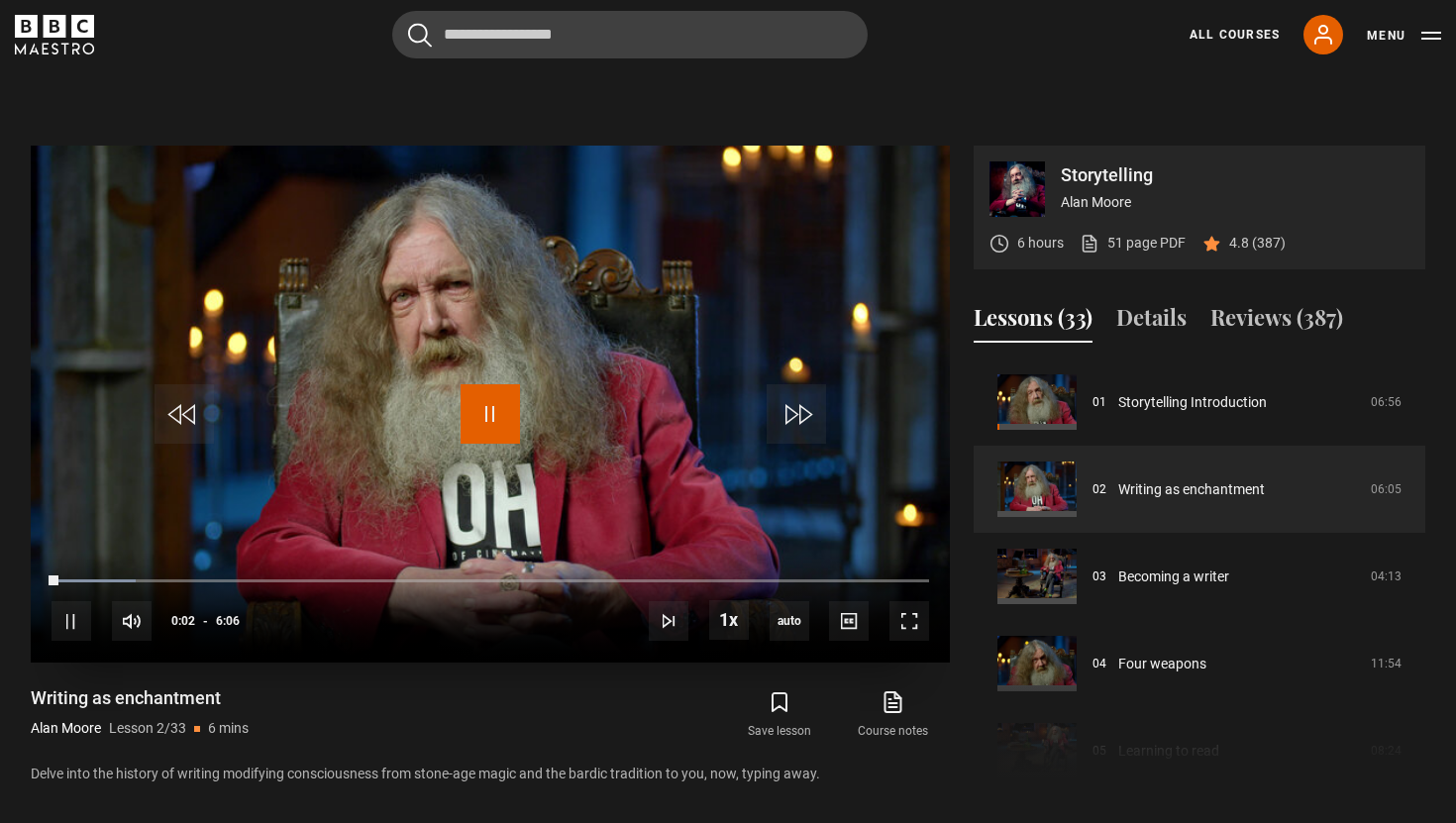 click at bounding box center (490, 414) 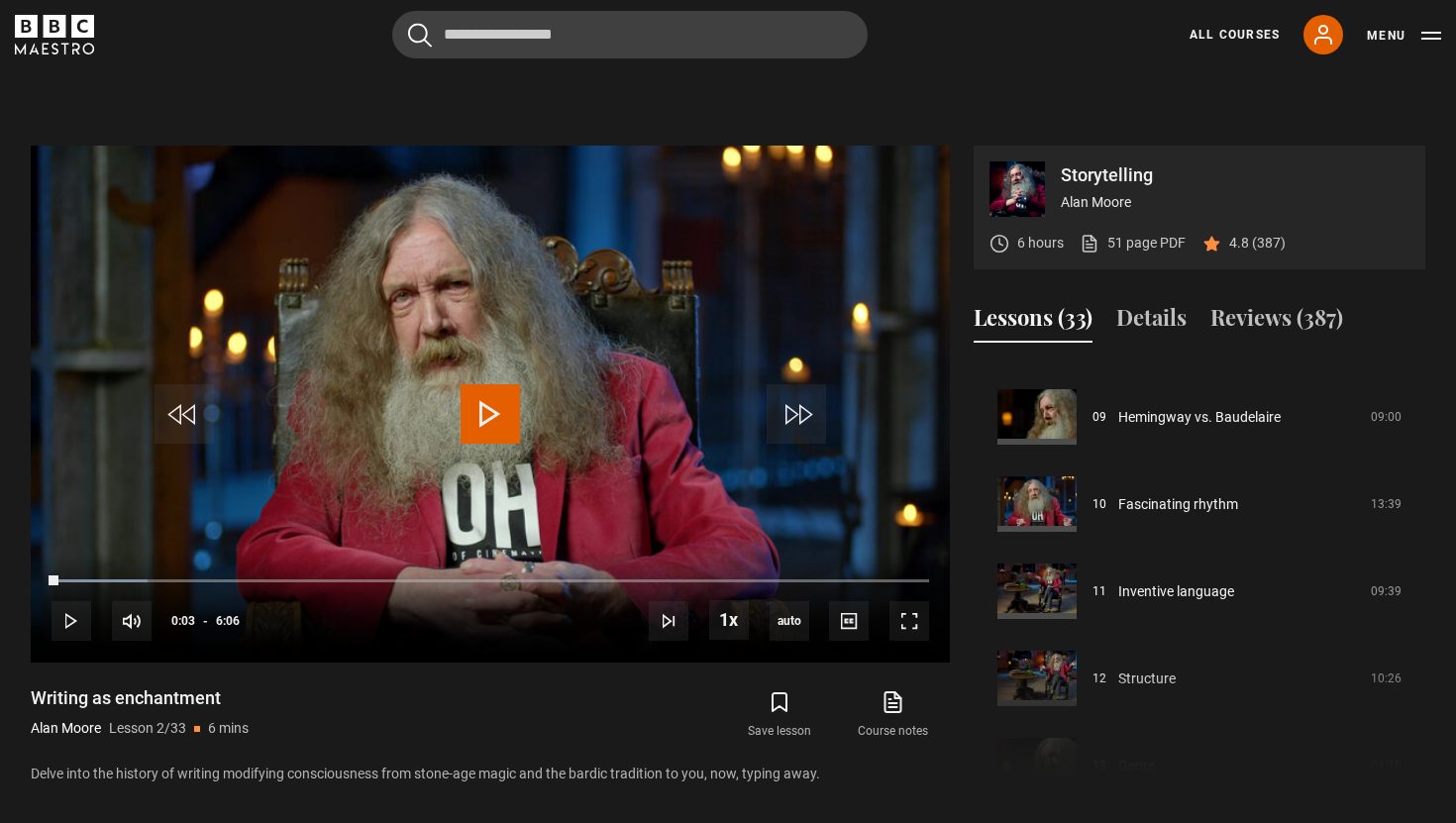 scroll, scrollTop: 787, scrollLeft: 0, axis: vertical 